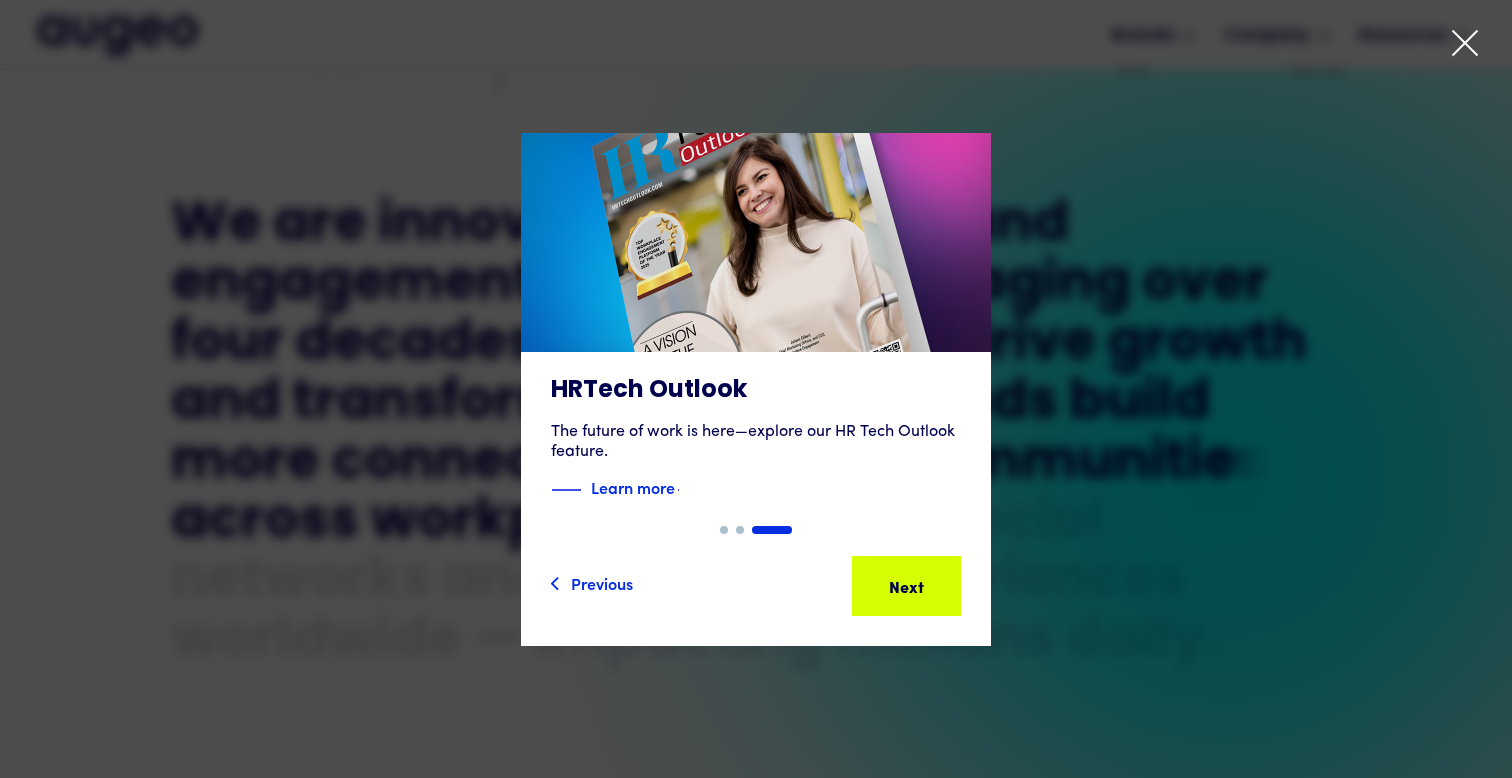 scroll, scrollTop: 0, scrollLeft: 0, axis: both 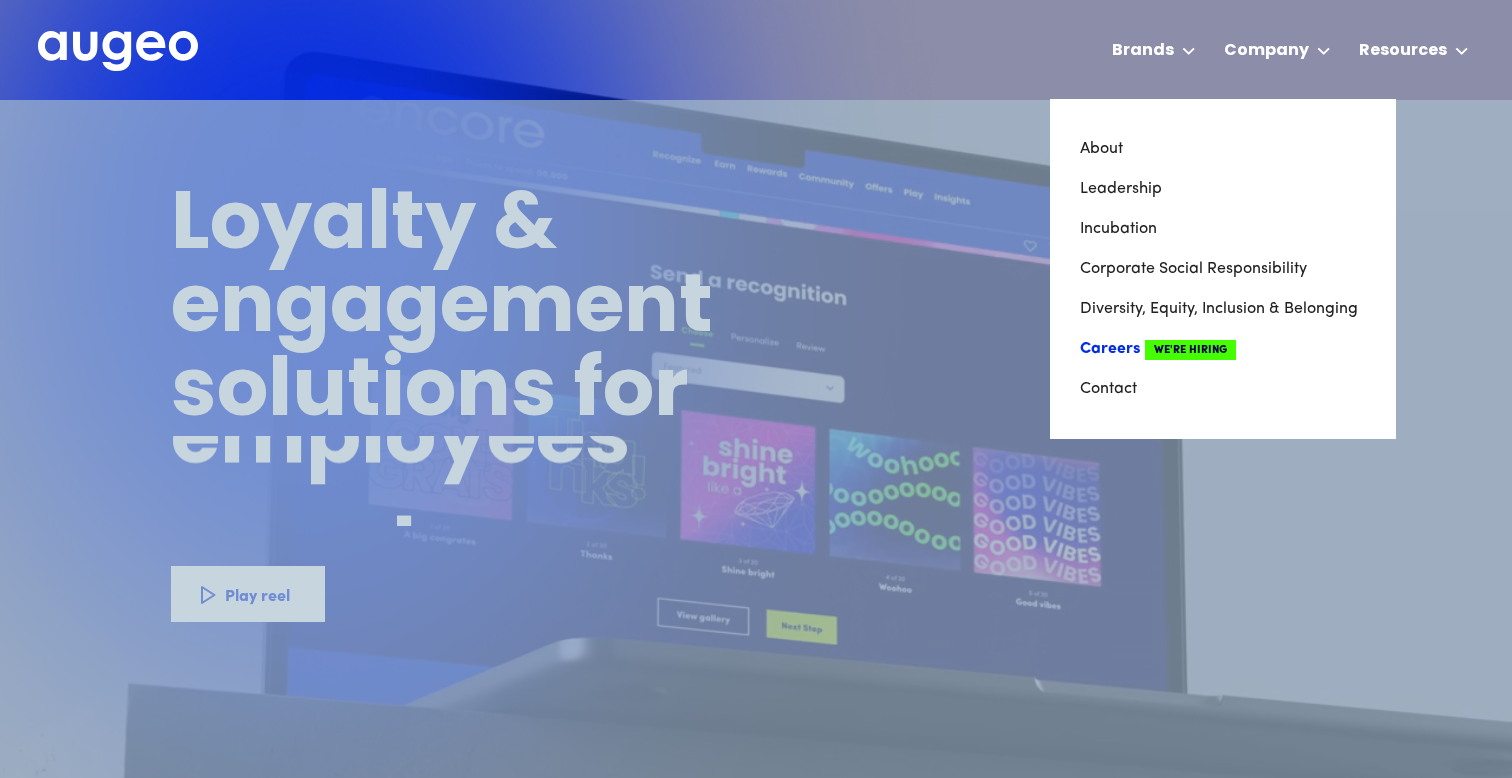 click on "Careers  We're Hiring" at bounding box center (1223, 349) 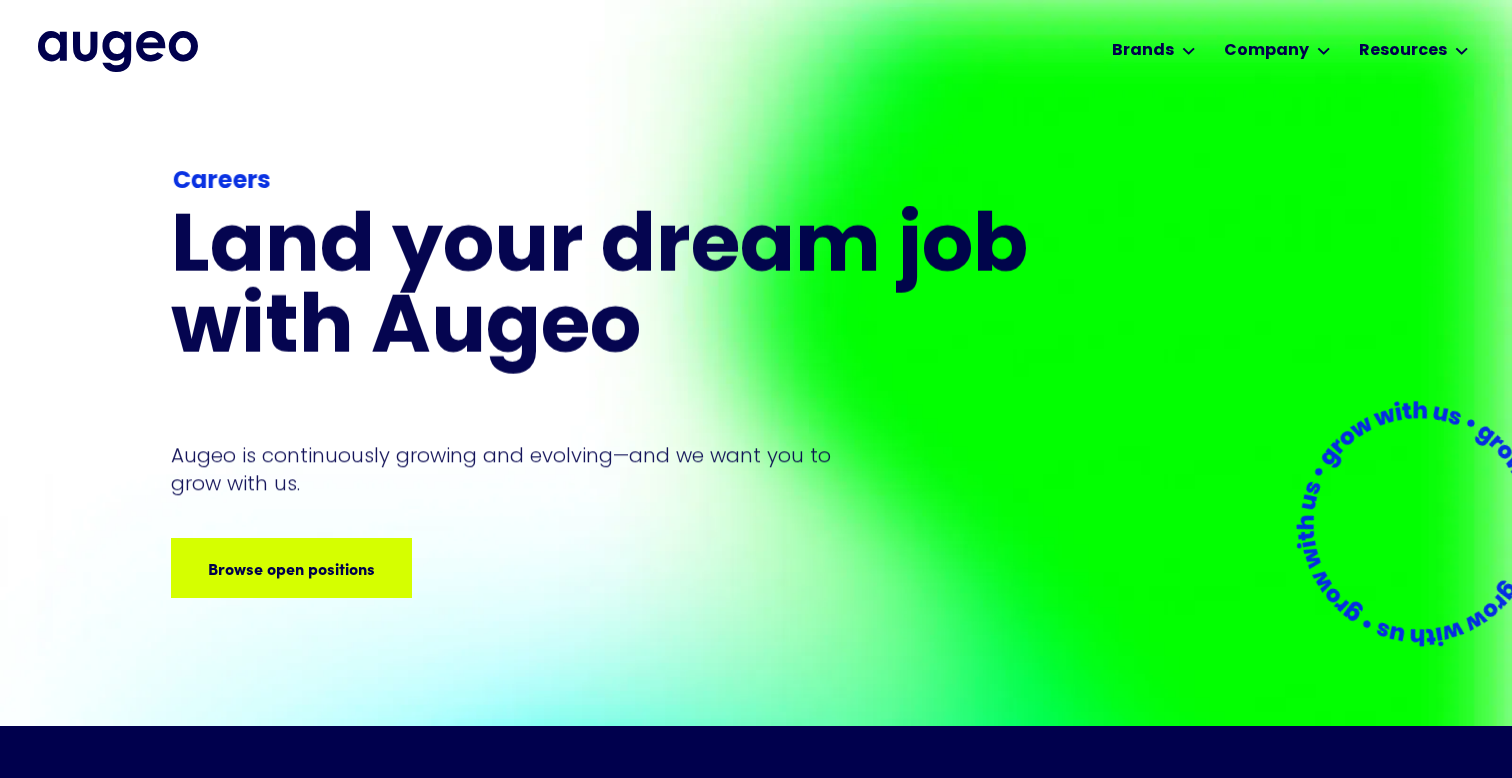 scroll, scrollTop: 0, scrollLeft: 0, axis: both 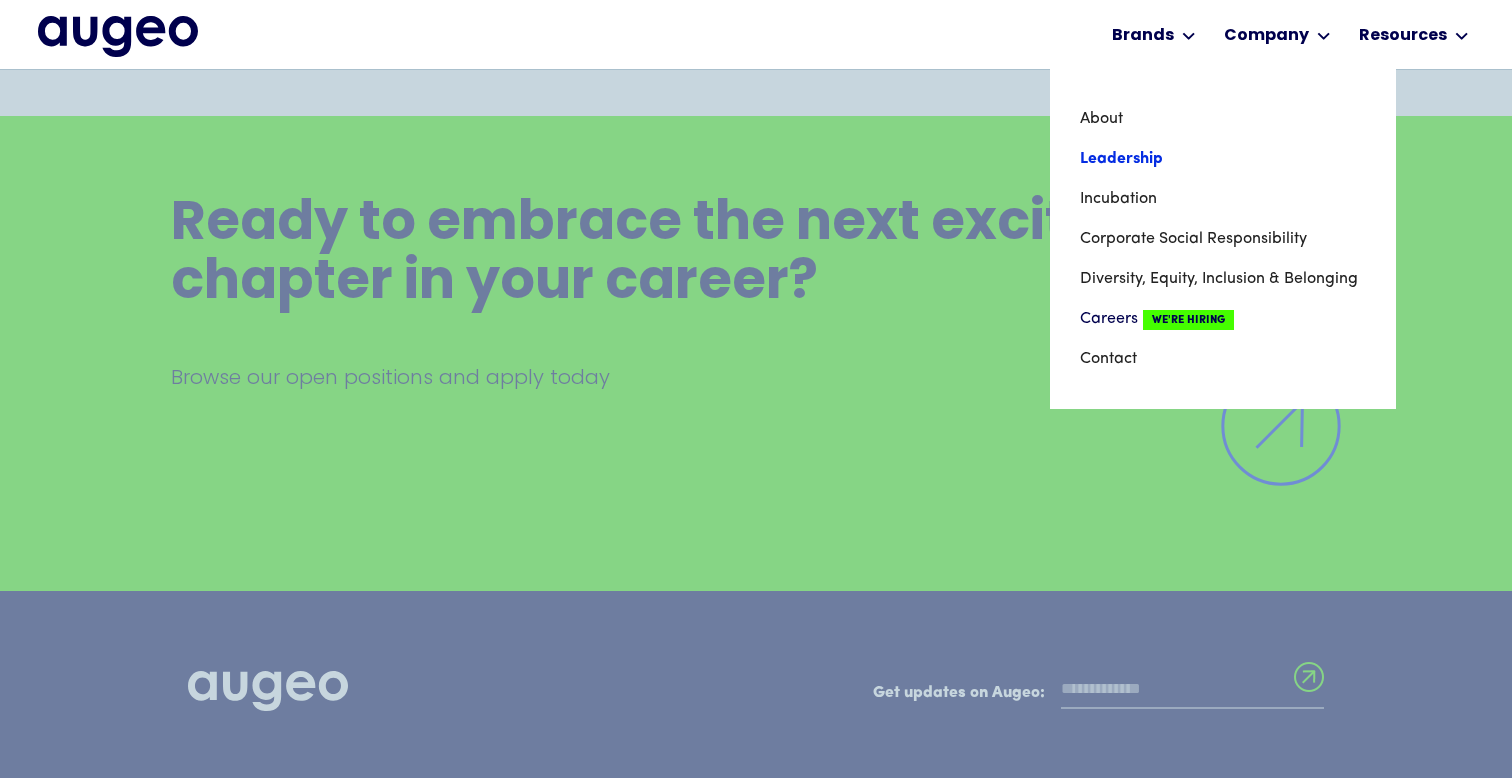 click on "Leadership" at bounding box center (1223, 159) 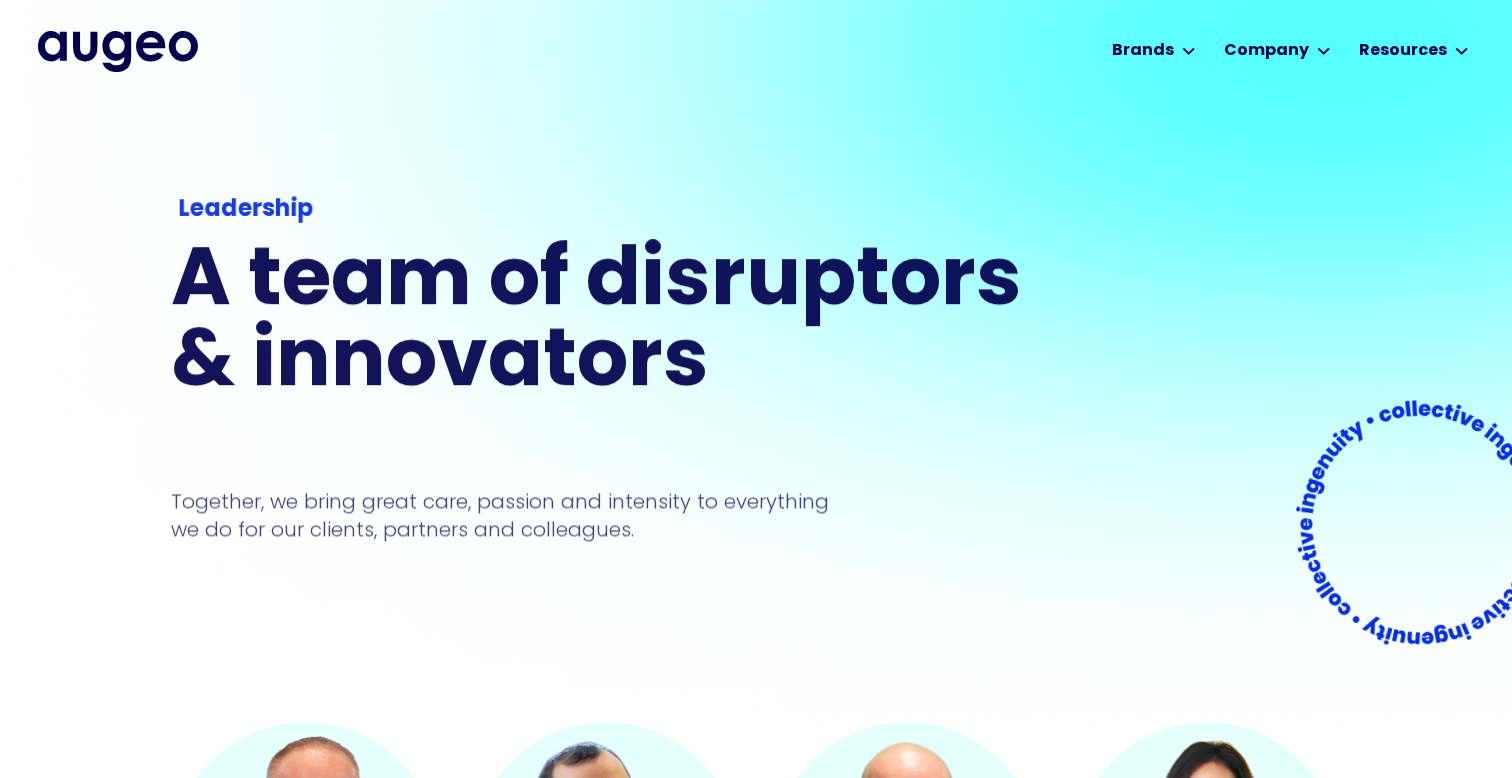 scroll, scrollTop: 0, scrollLeft: 0, axis: both 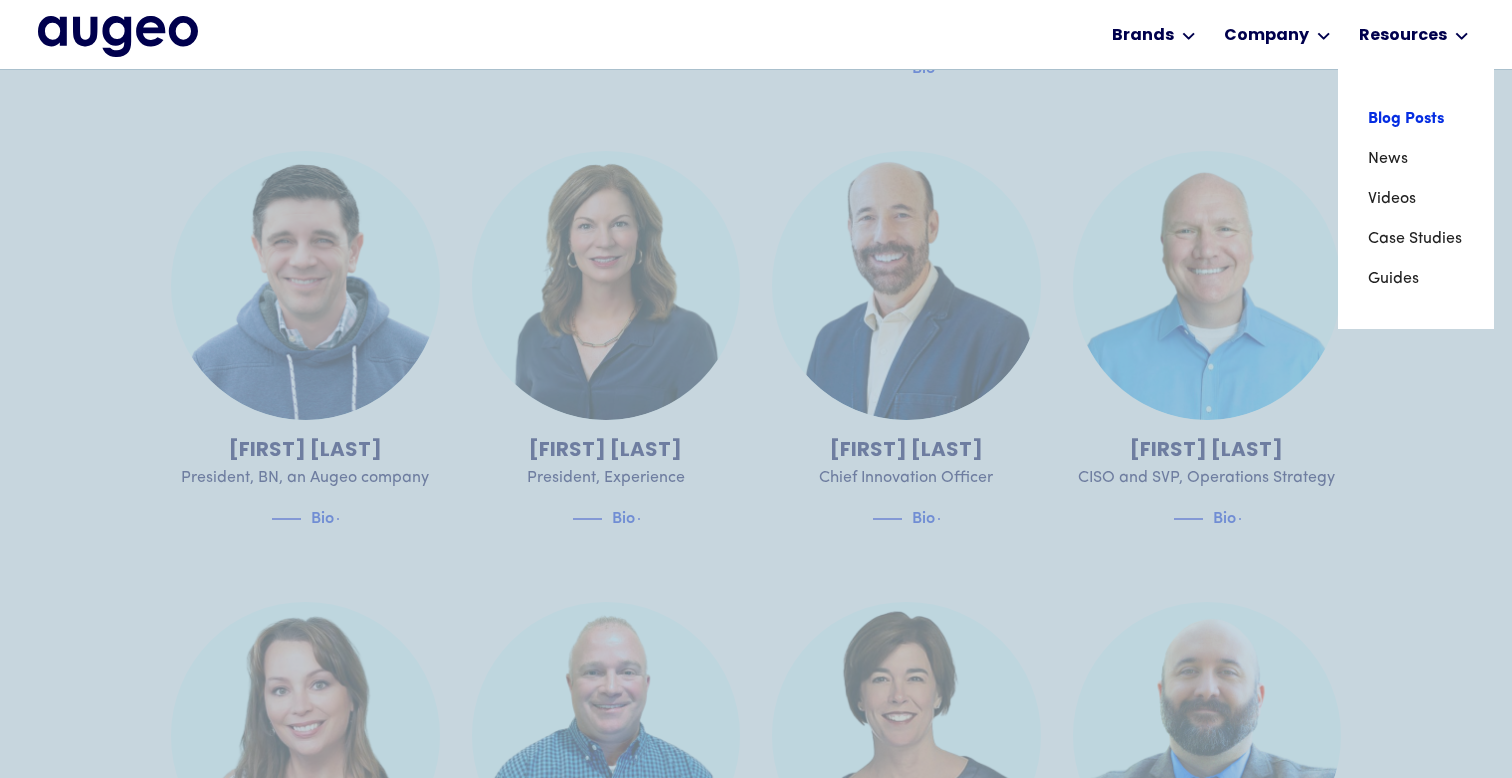 click on "Blog Posts" at bounding box center [1416, 119] 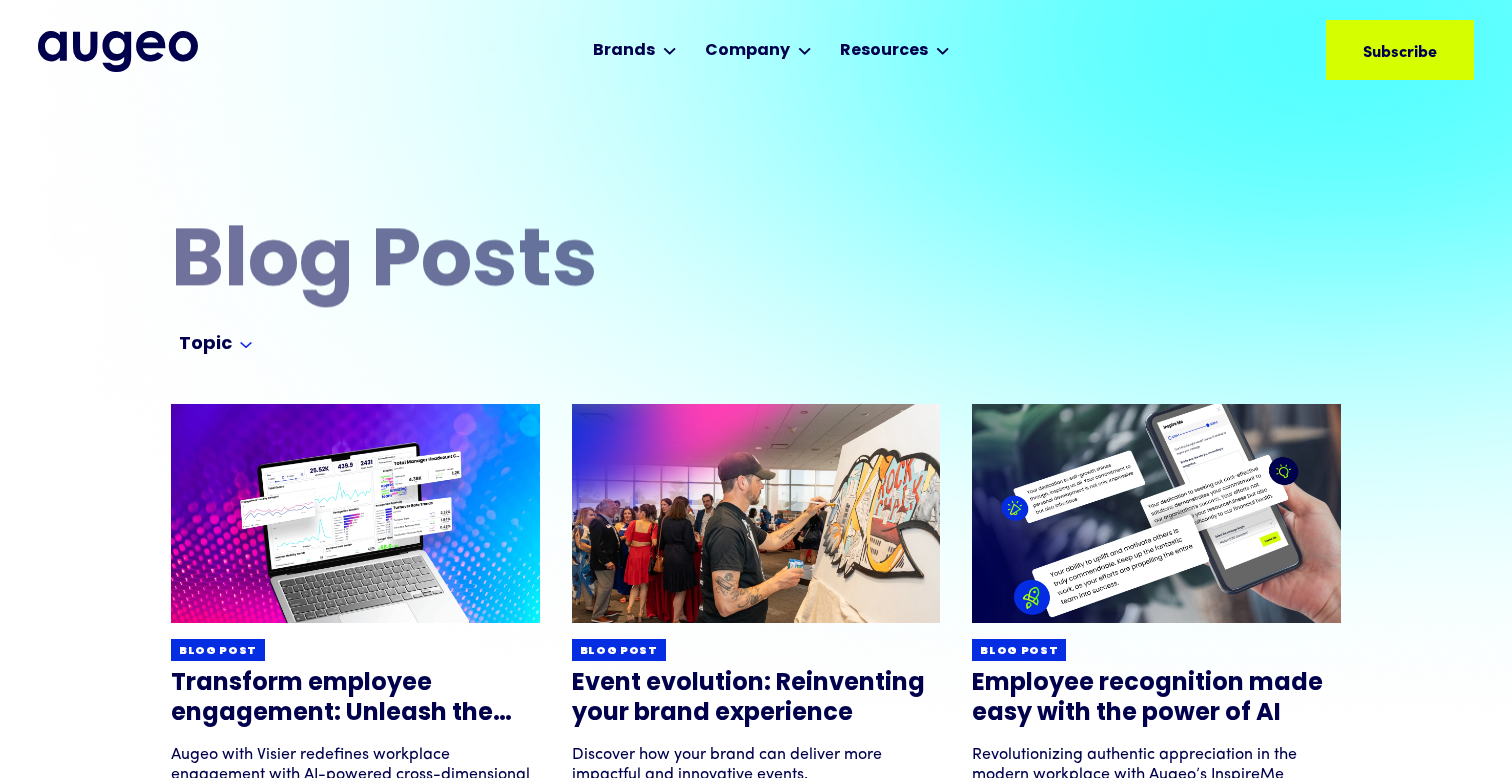 scroll, scrollTop: 0, scrollLeft: 0, axis: both 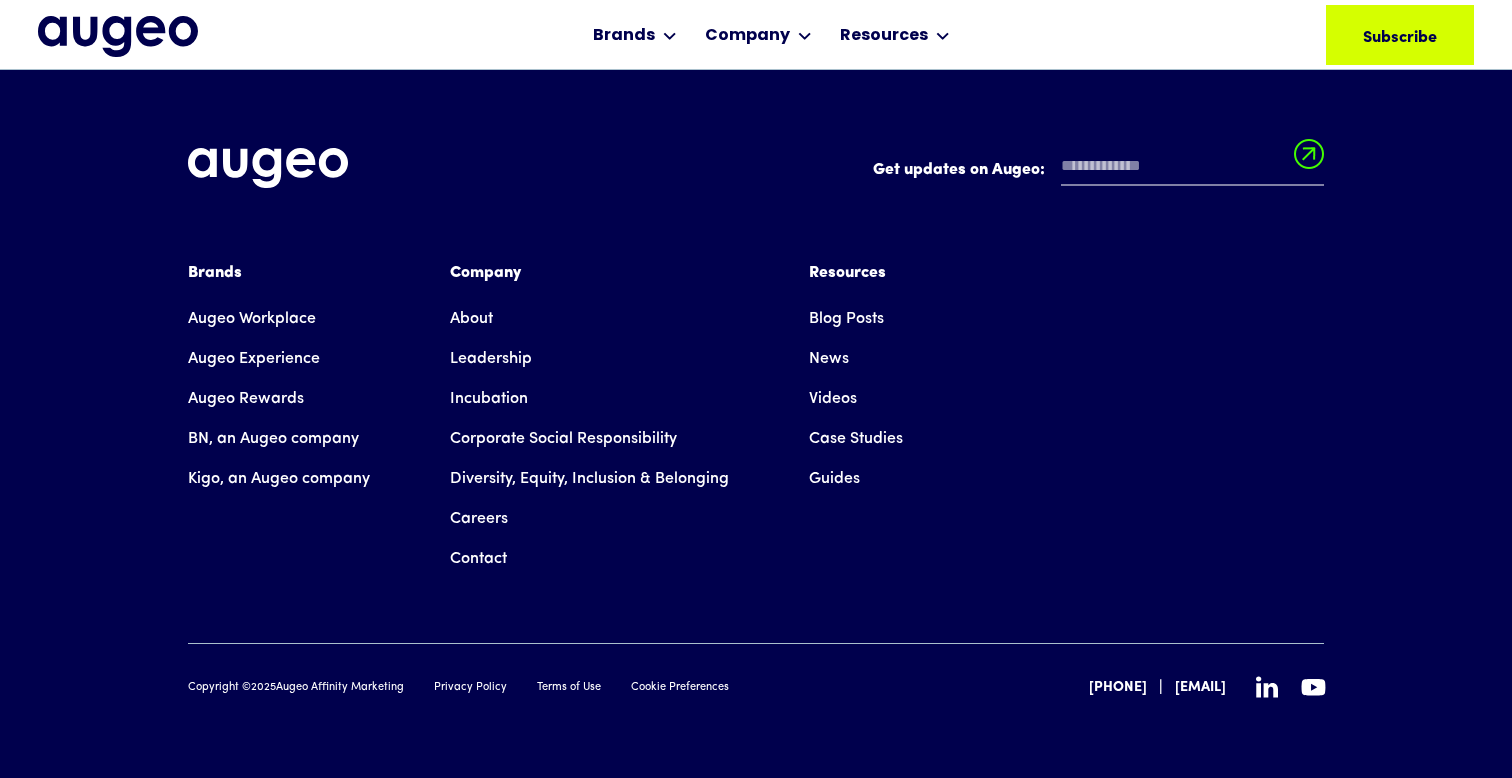 click on "Case Studies" at bounding box center (856, 439) 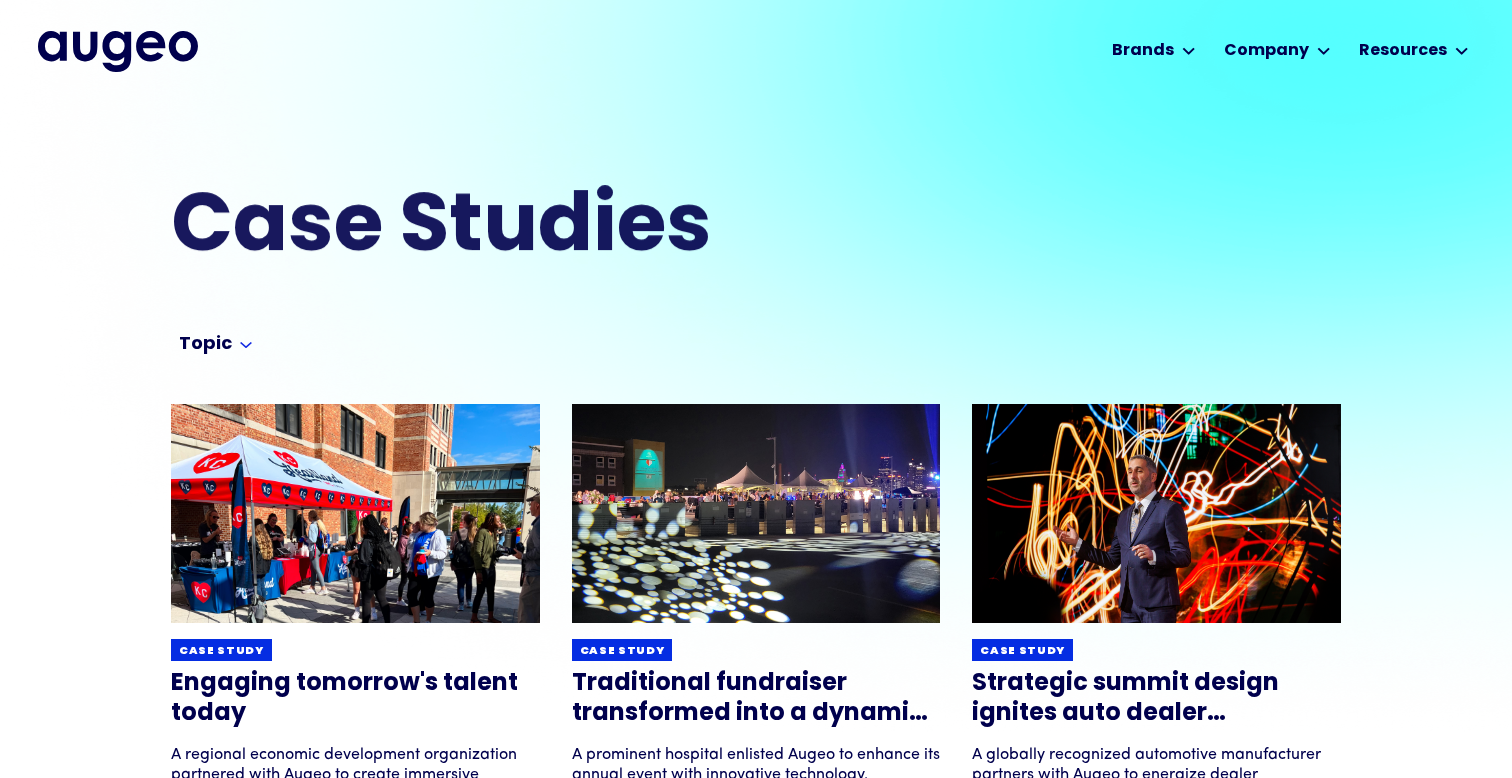 scroll, scrollTop: 0, scrollLeft: 0, axis: both 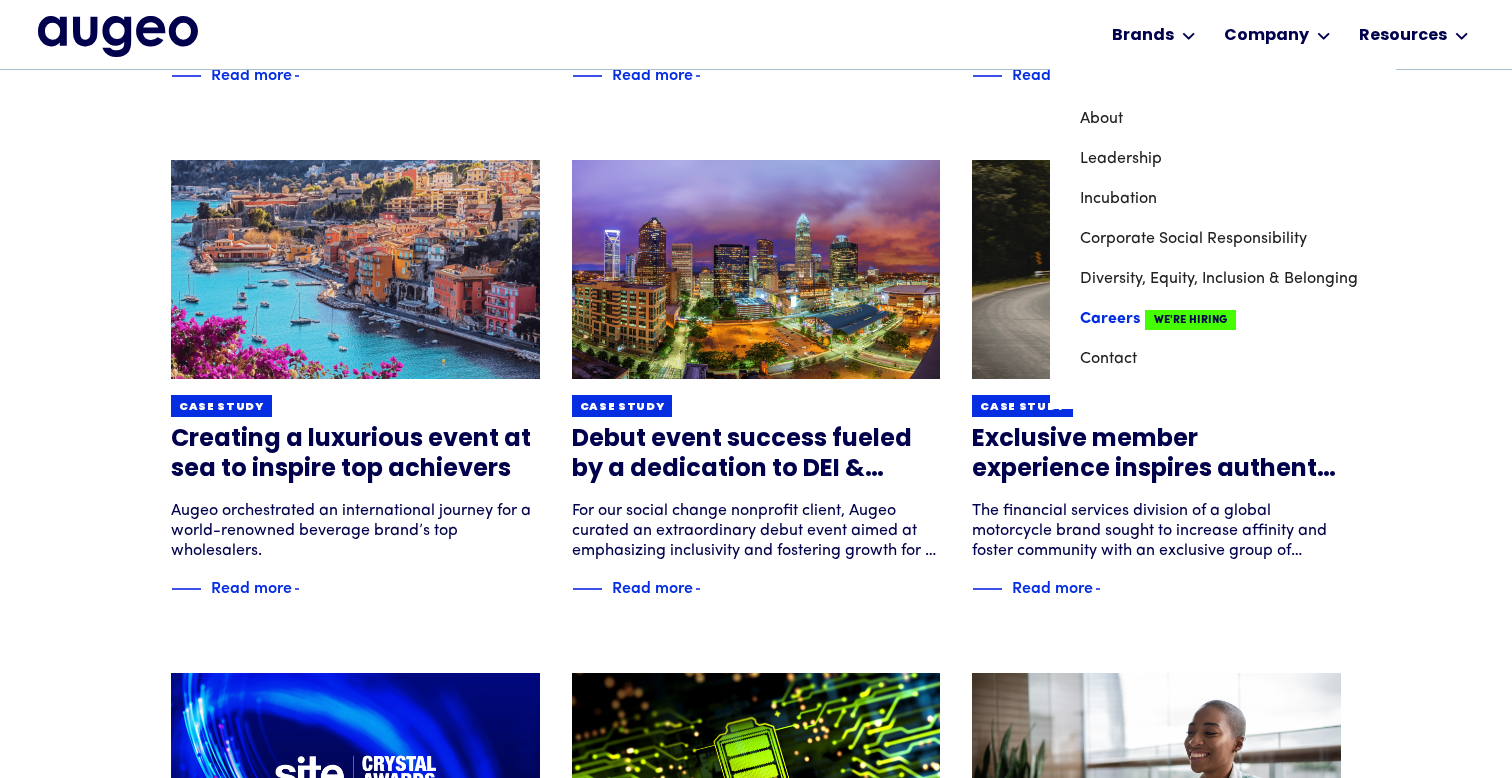 click on "Careers  We're Hiring" at bounding box center (1223, 319) 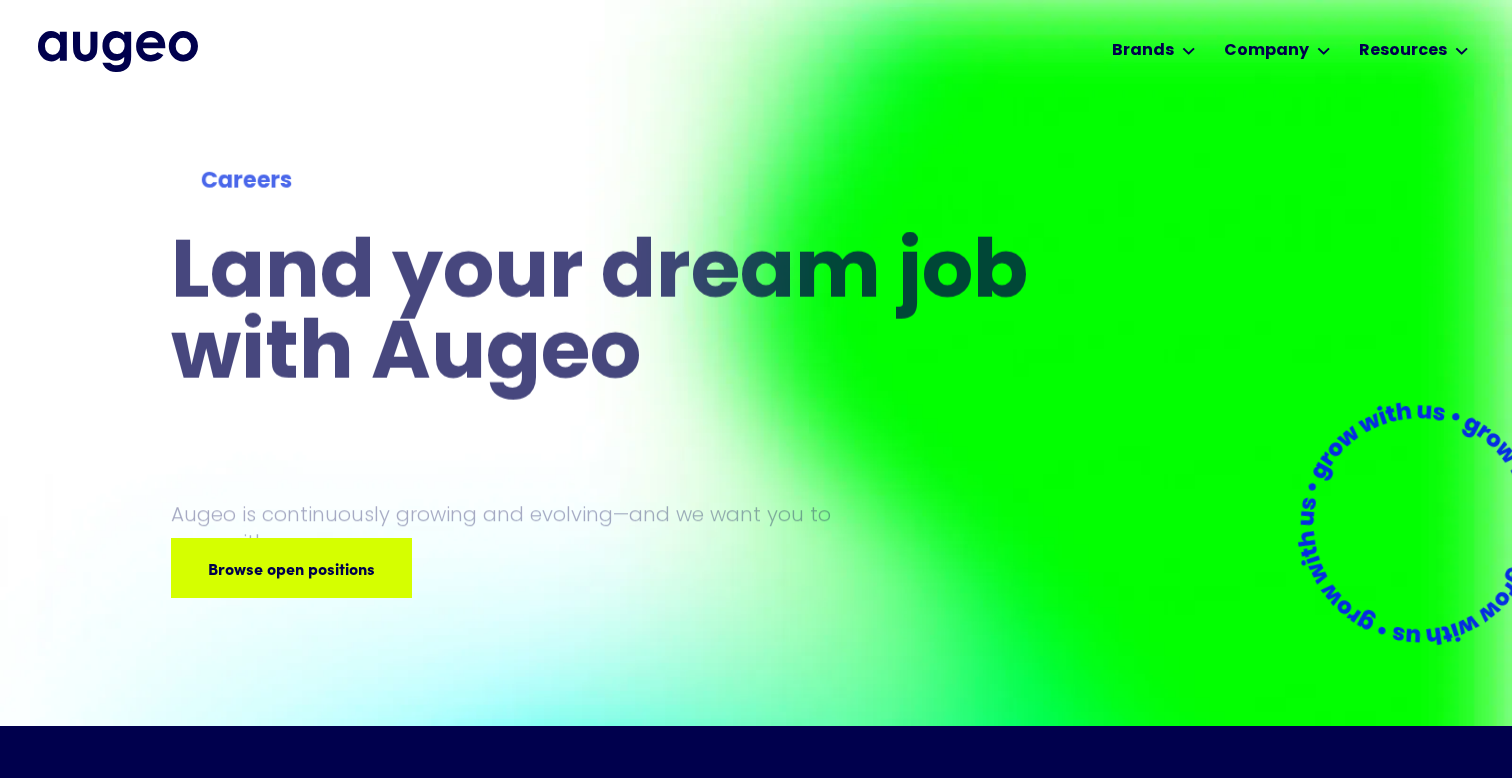 scroll, scrollTop: 0, scrollLeft: 0, axis: both 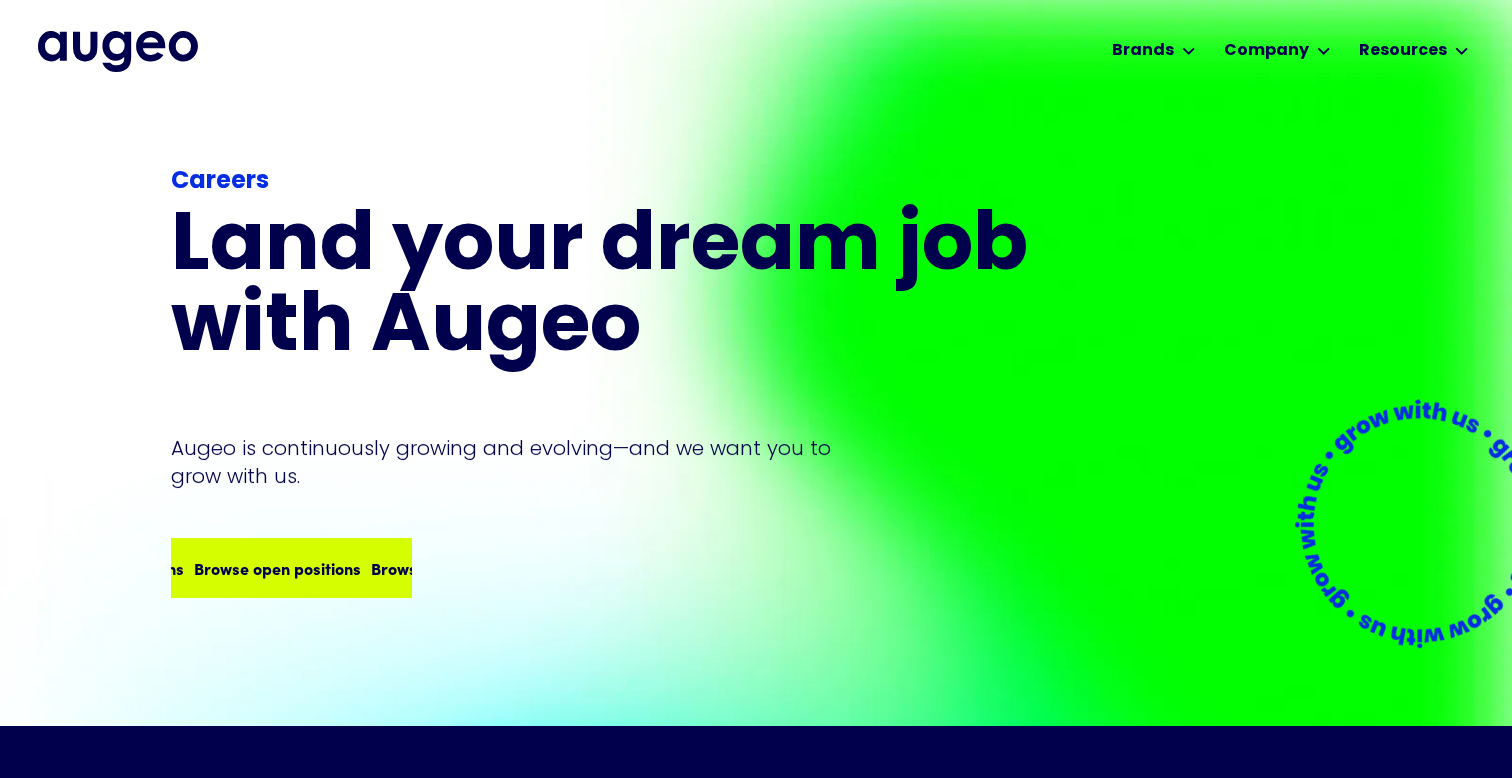 drag, startPoint x: 0, startPoint y: 0, endPoint x: 349, endPoint y: 557, distance: 657.3051 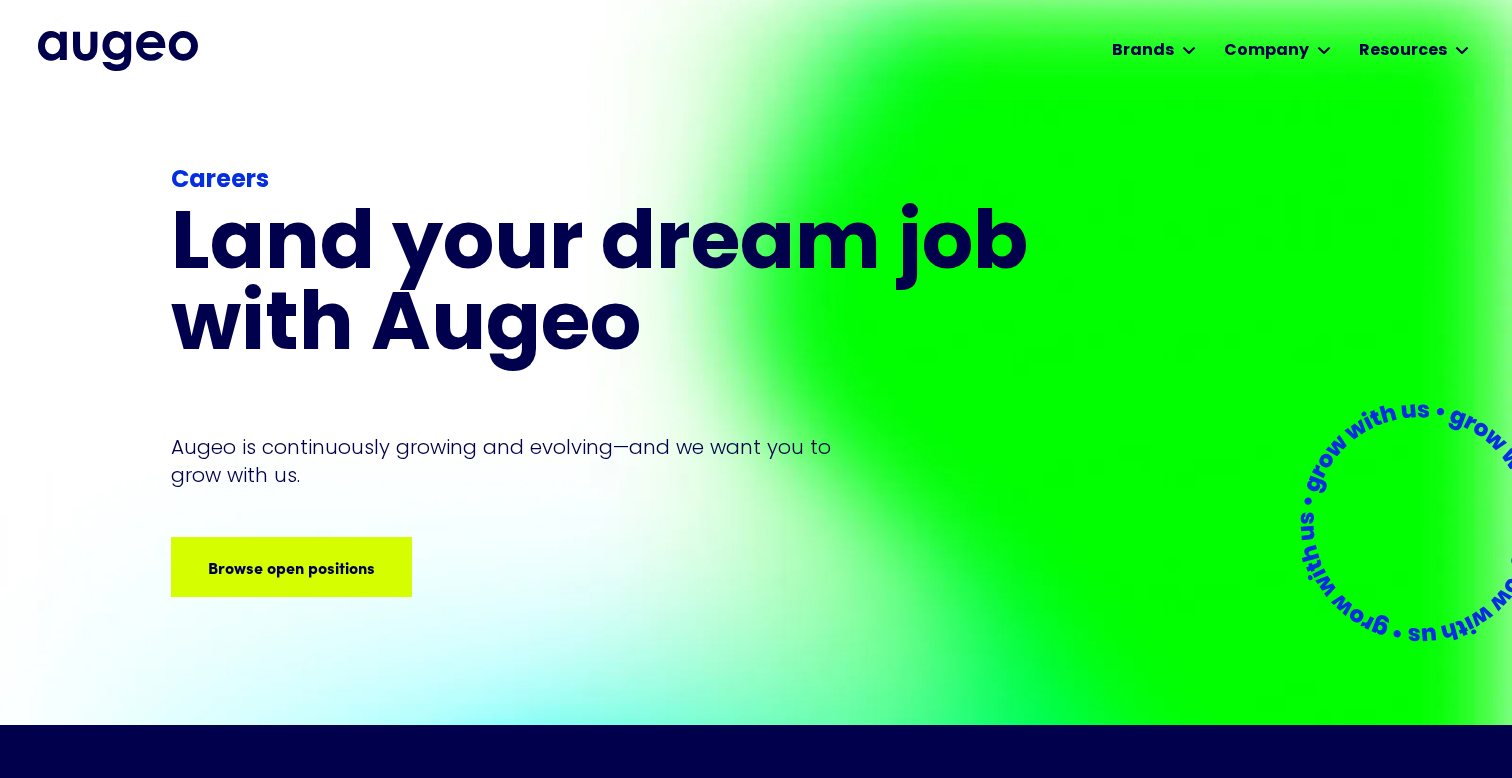 scroll, scrollTop: 0, scrollLeft: 0, axis: both 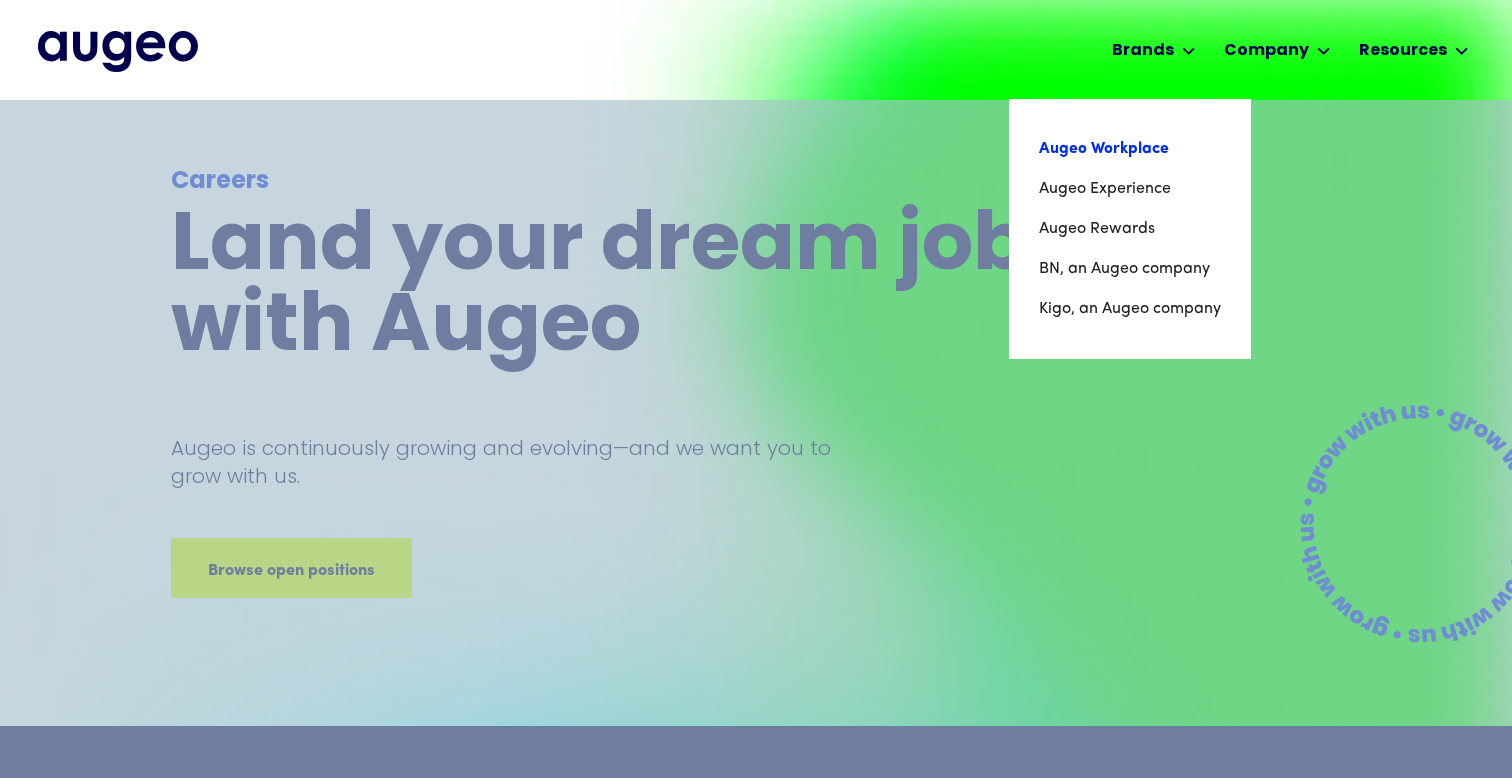 click on "Augeo Workplace" at bounding box center (1130, 149) 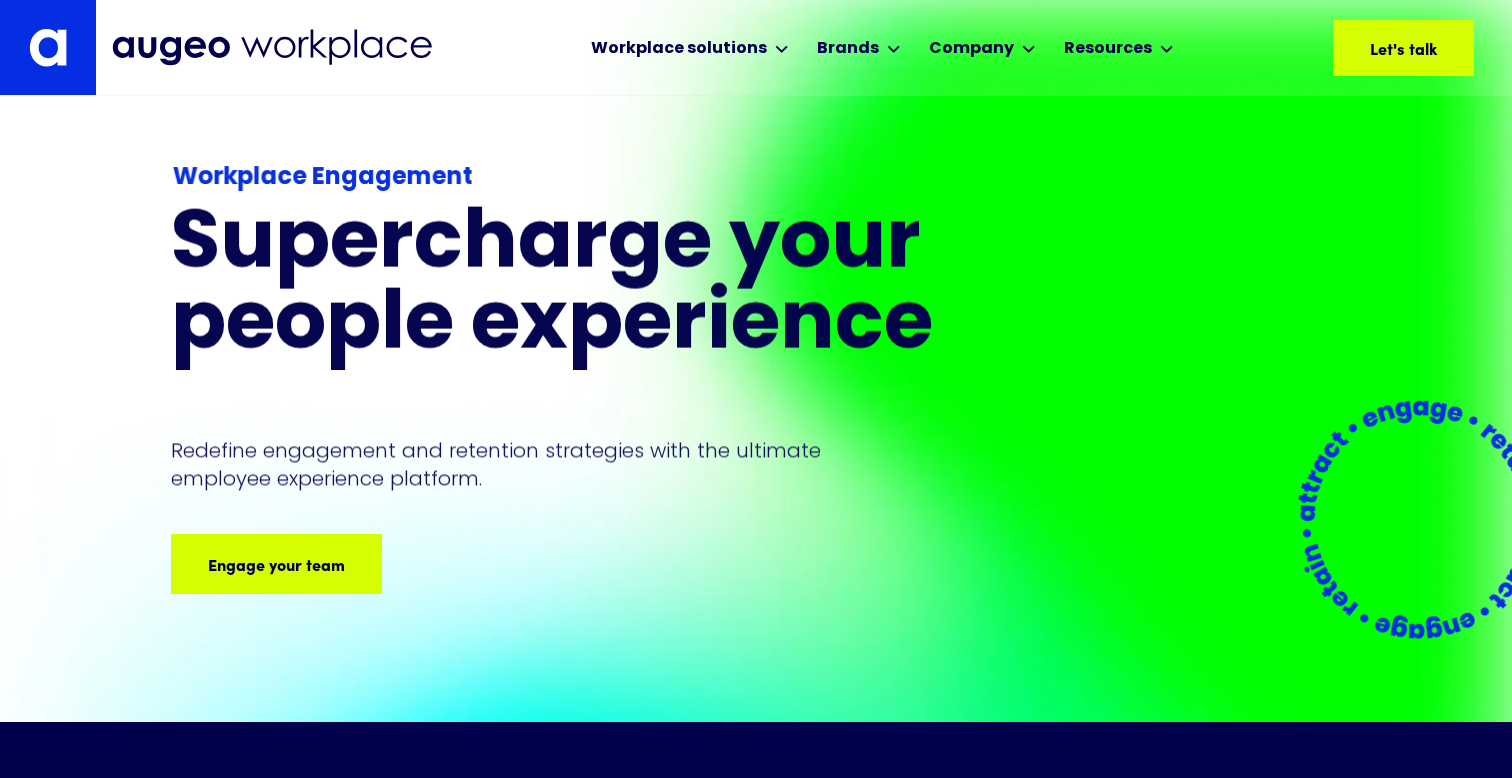 scroll, scrollTop: 72, scrollLeft: 0, axis: vertical 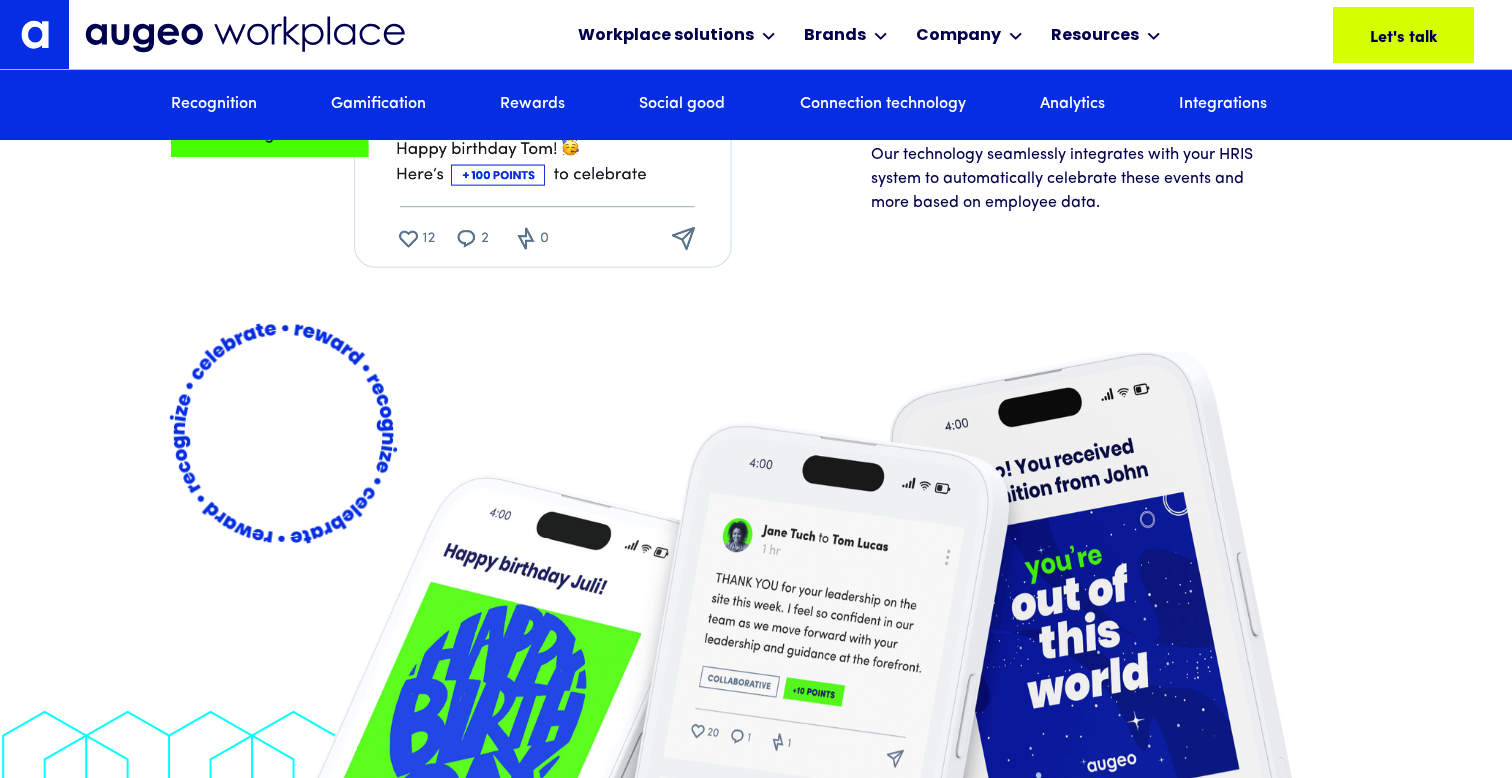 click on "Recognition" at bounding box center [214, 105] 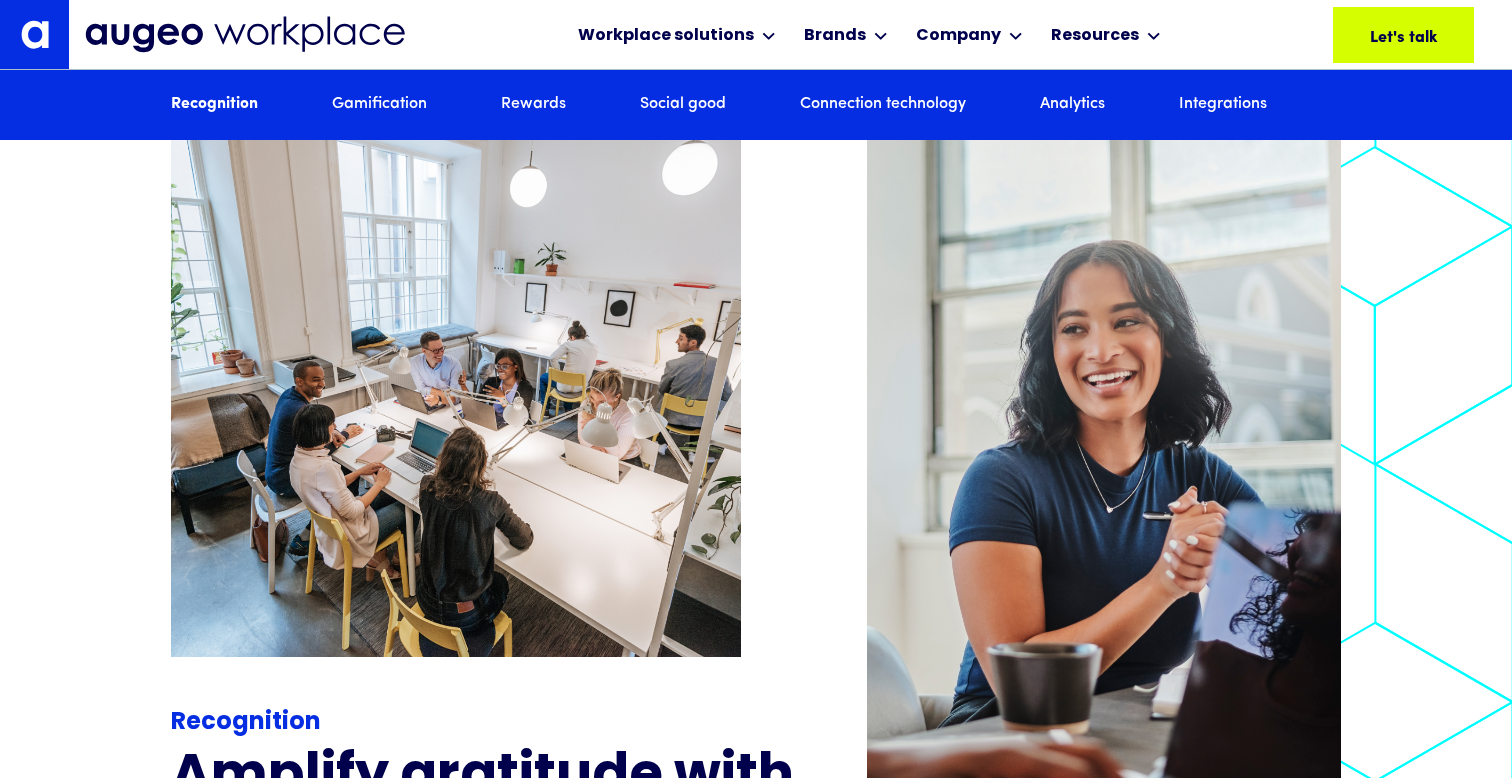 click on "Rewards" at bounding box center [533, 105] 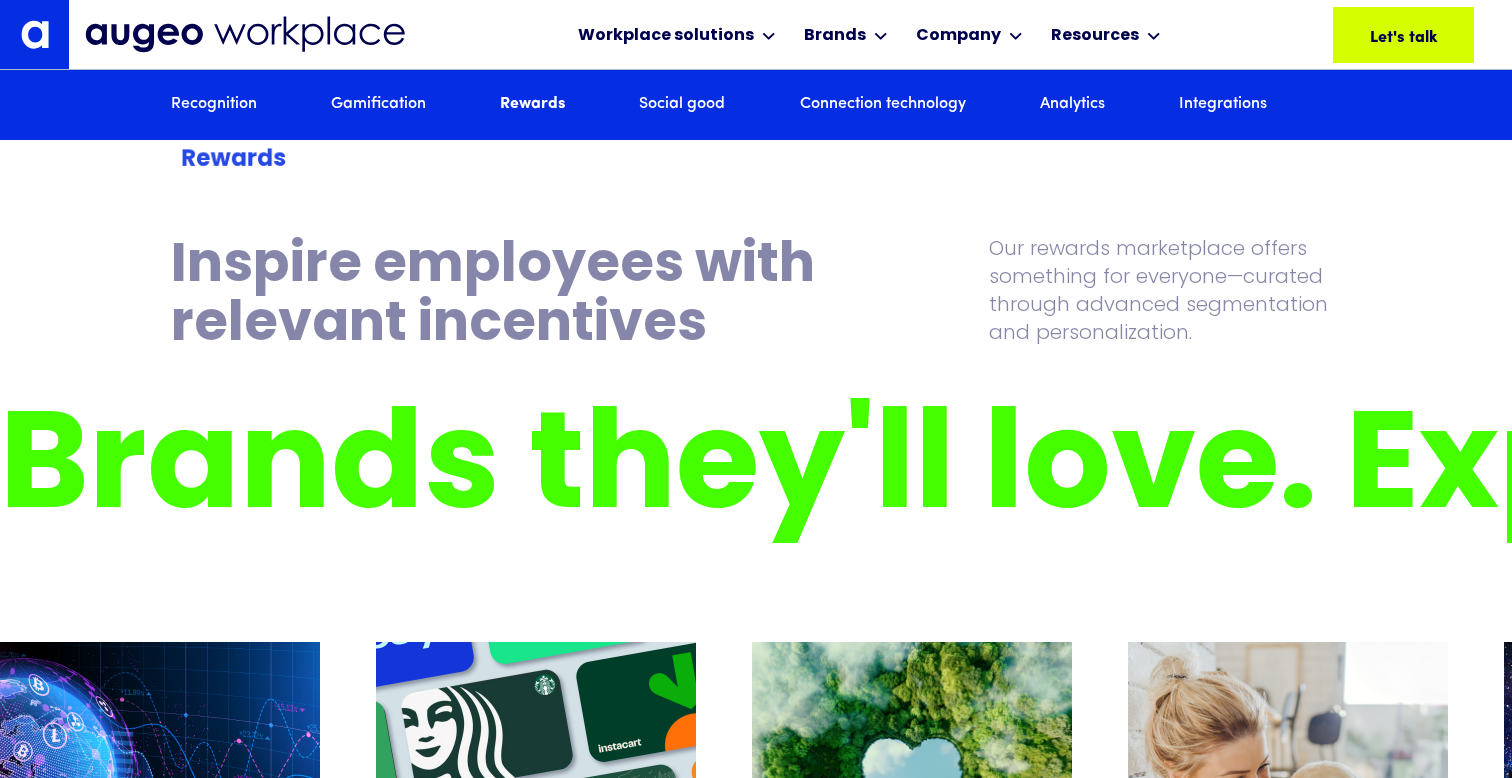 scroll, scrollTop: 5690, scrollLeft: 0, axis: vertical 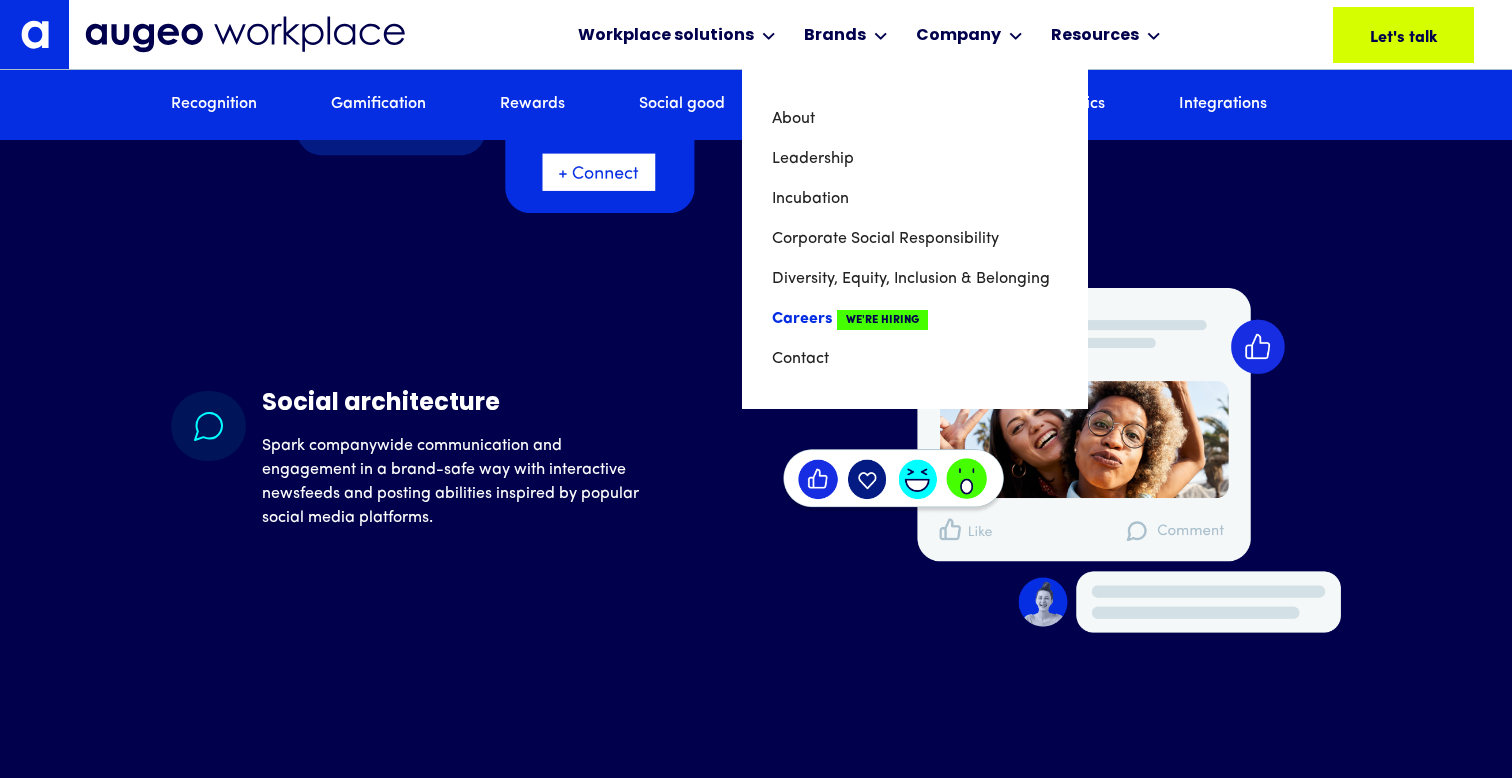 click on "We're Hiring" at bounding box center [882, 320] 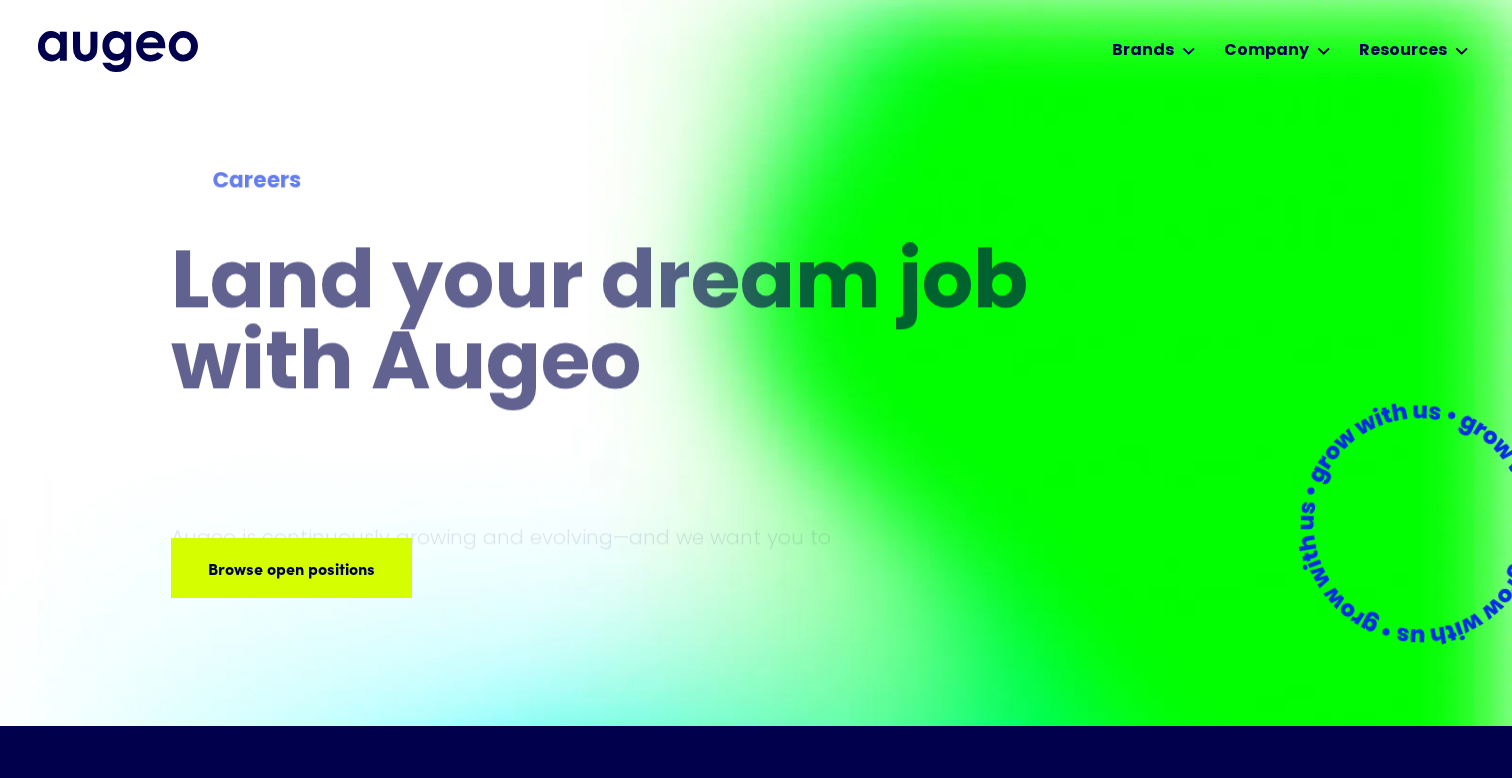 scroll, scrollTop: 0, scrollLeft: 0, axis: both 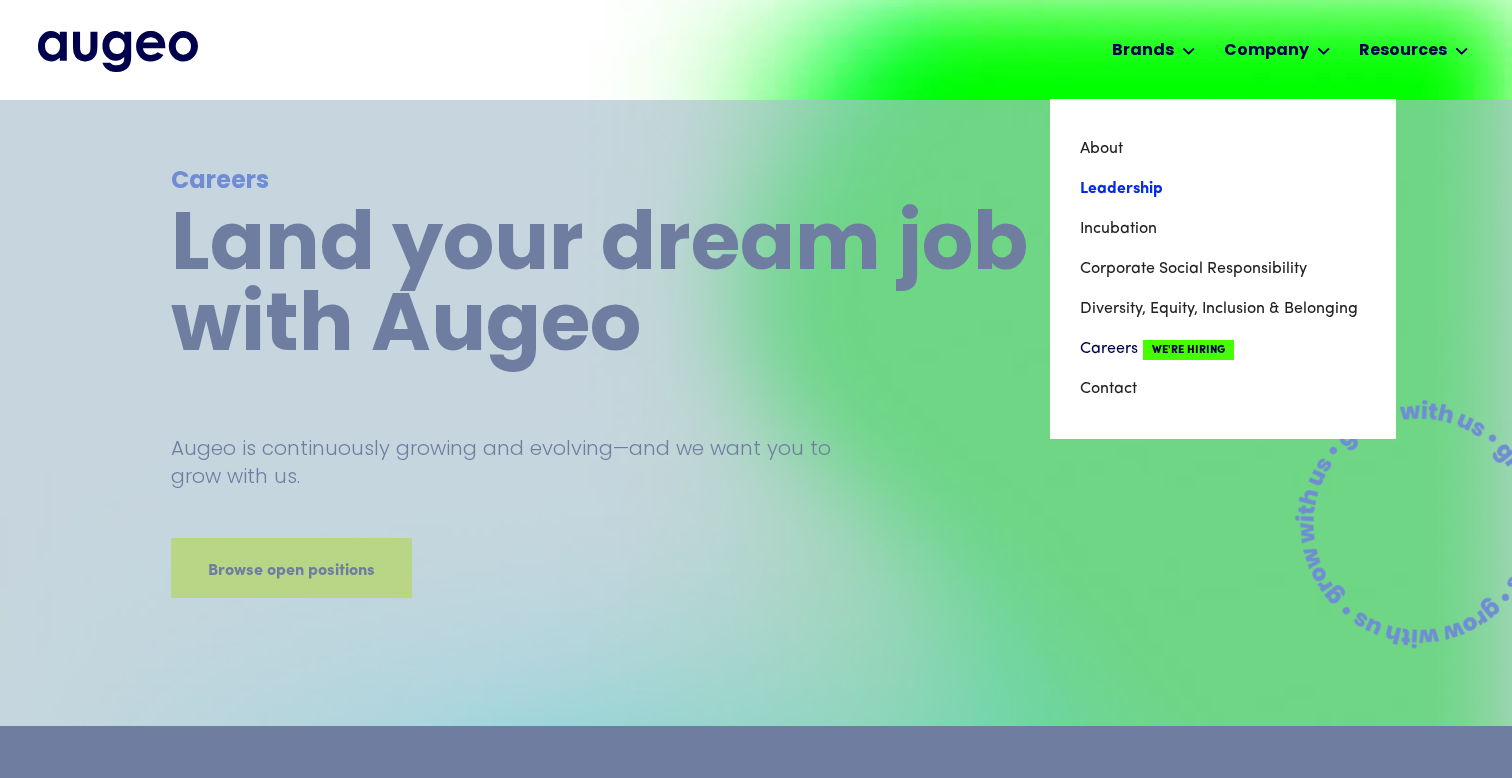 click on "Leadership" at bounding box center [1223, 189] 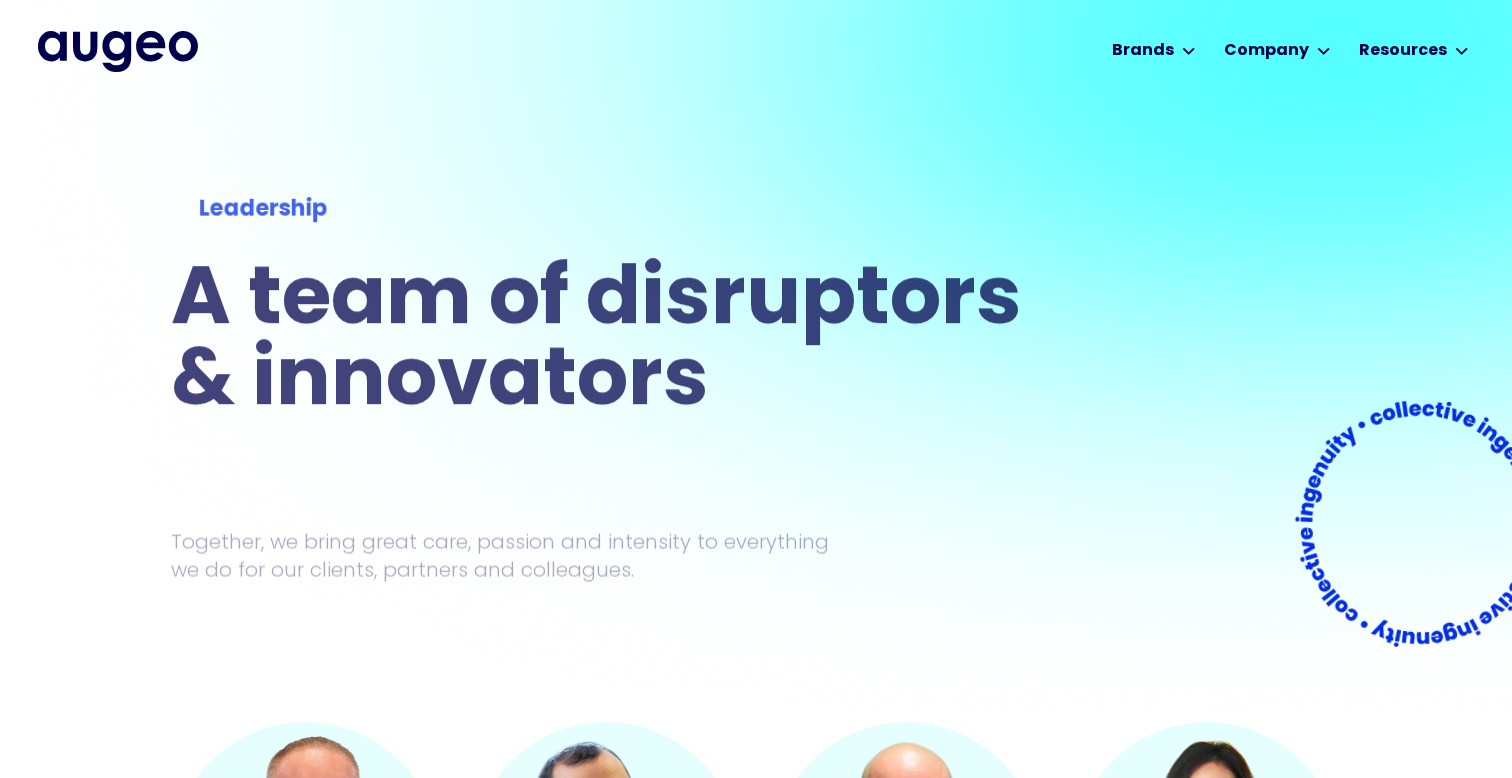 scroll, scrollTop: 0, scrollLeft: 0, axis: both 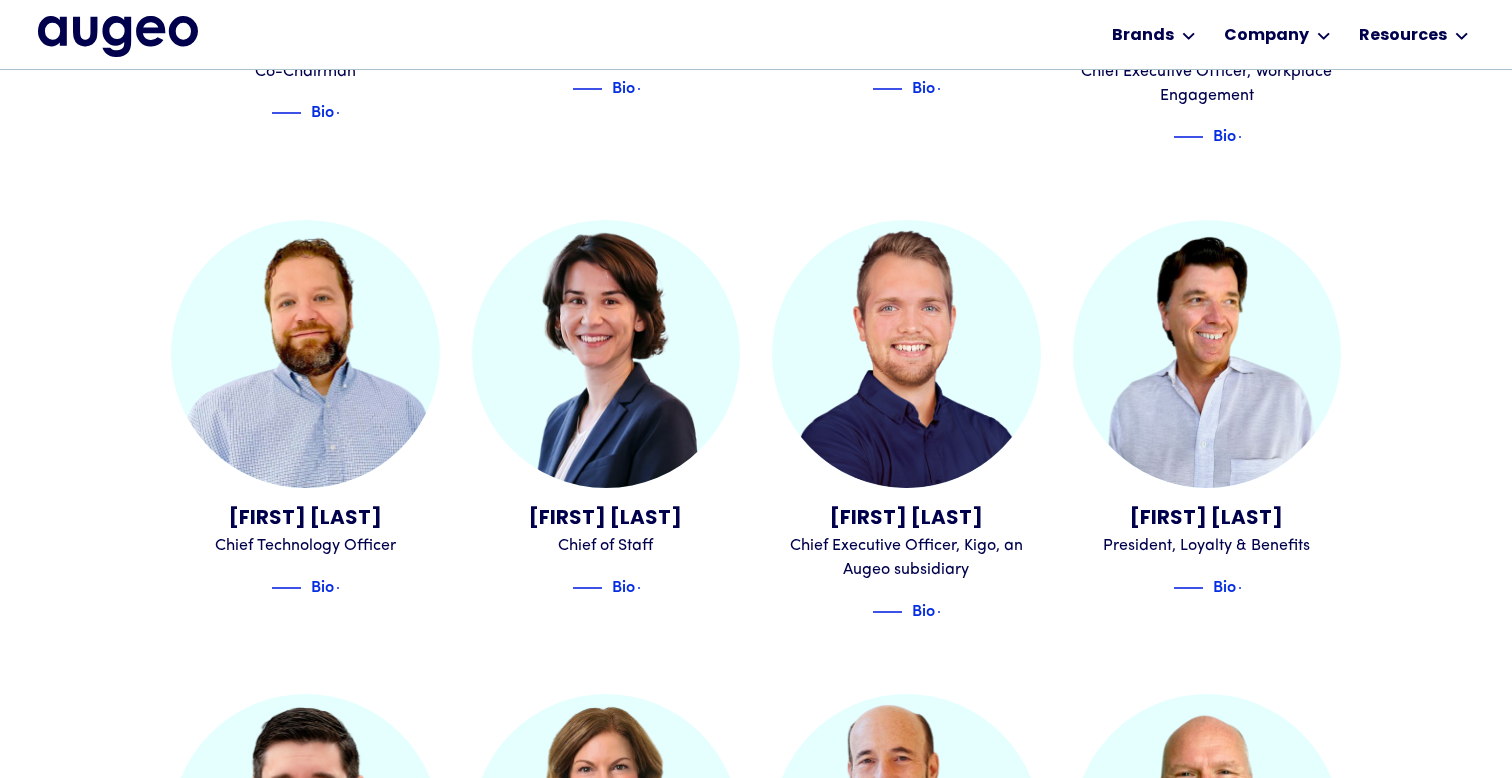click at bounding box center [118, 36] 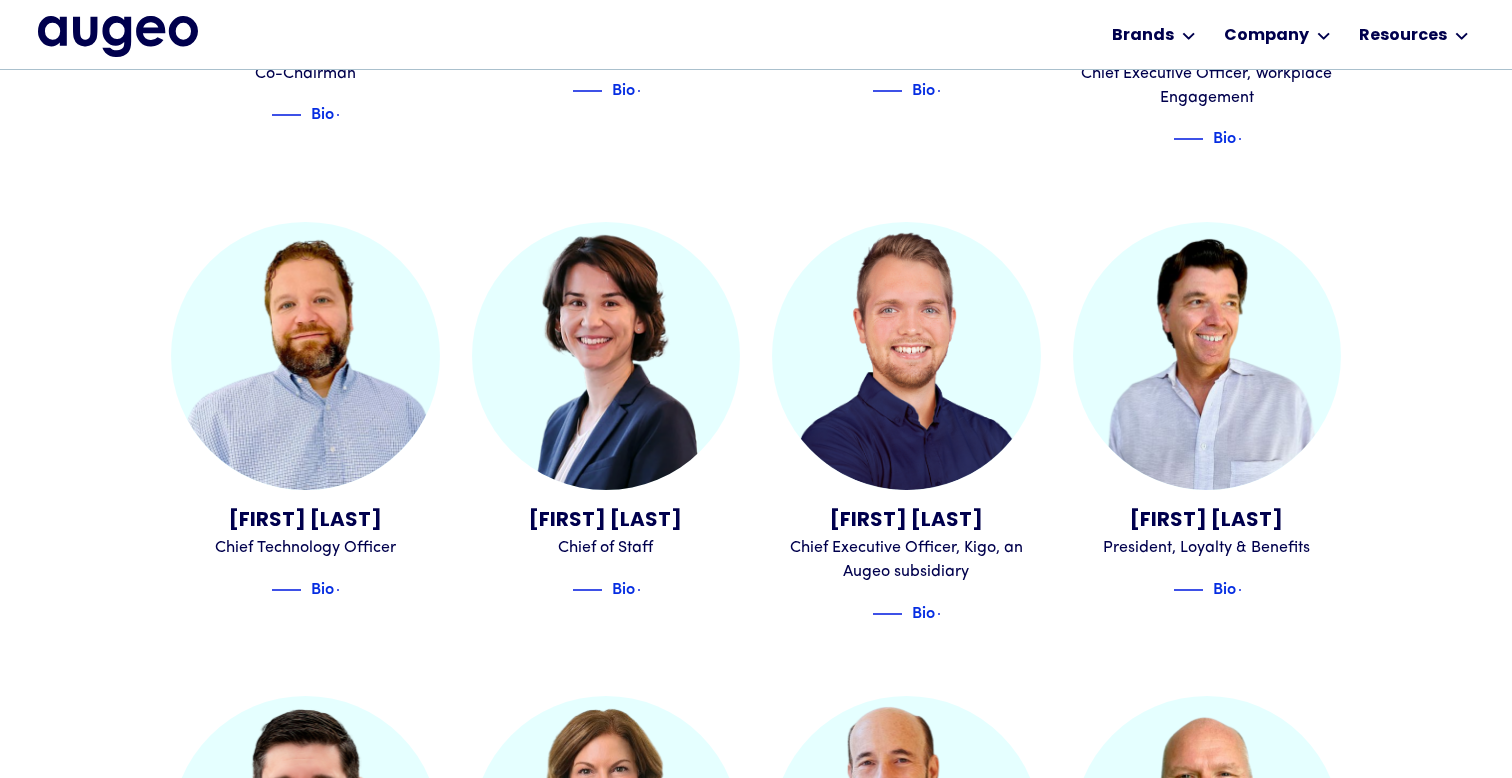 scroll, scrollTop: 968, scrollLeft: 0, axis: vertical 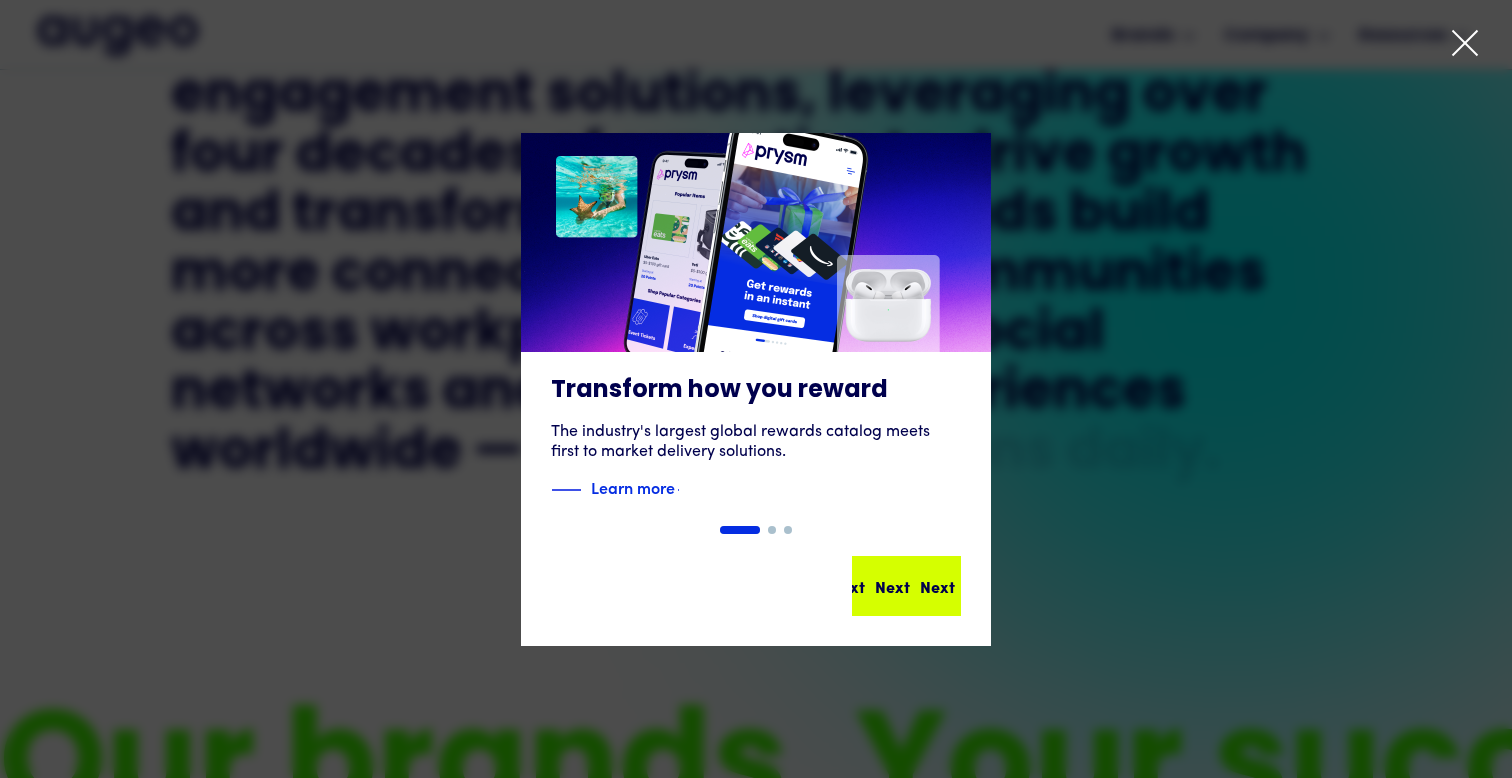 click on "Next Next Next Next" at bounding box center [906, 586] 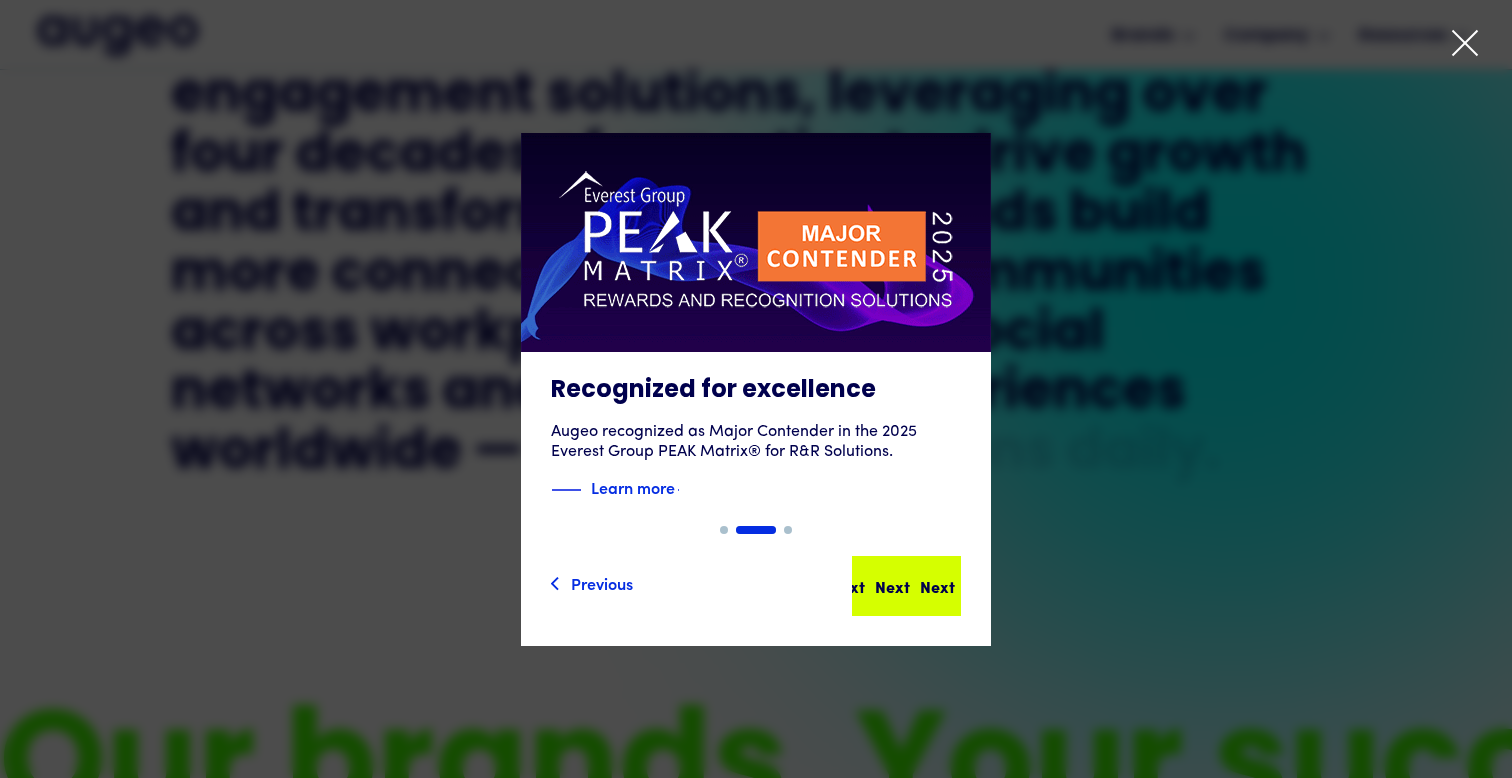 click on "Next Next Next Next" at bounding box center [906, 586] 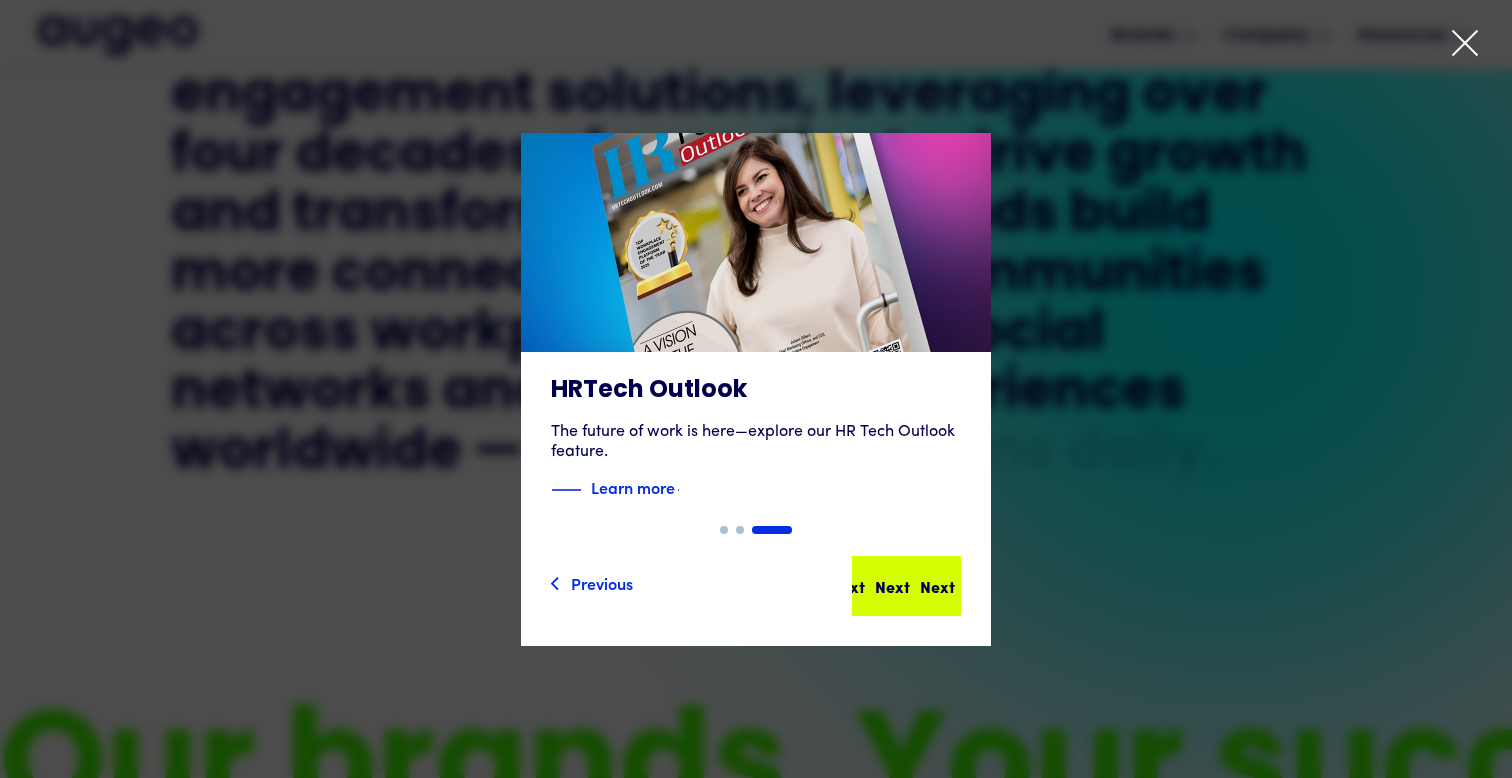 click on "Next Next Next Next" at bounding box center [915, 586] 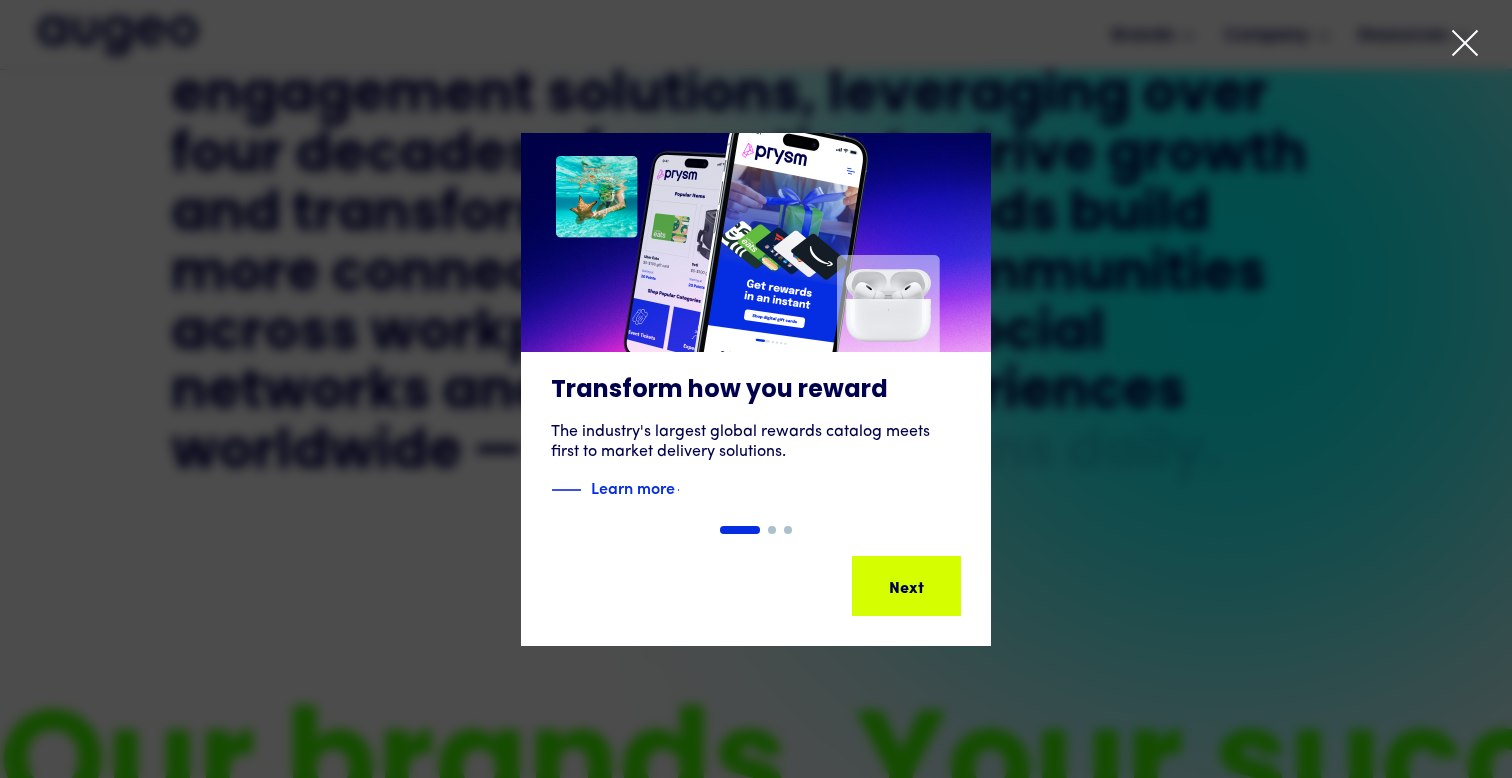 click at bounding box center (1465, 43) 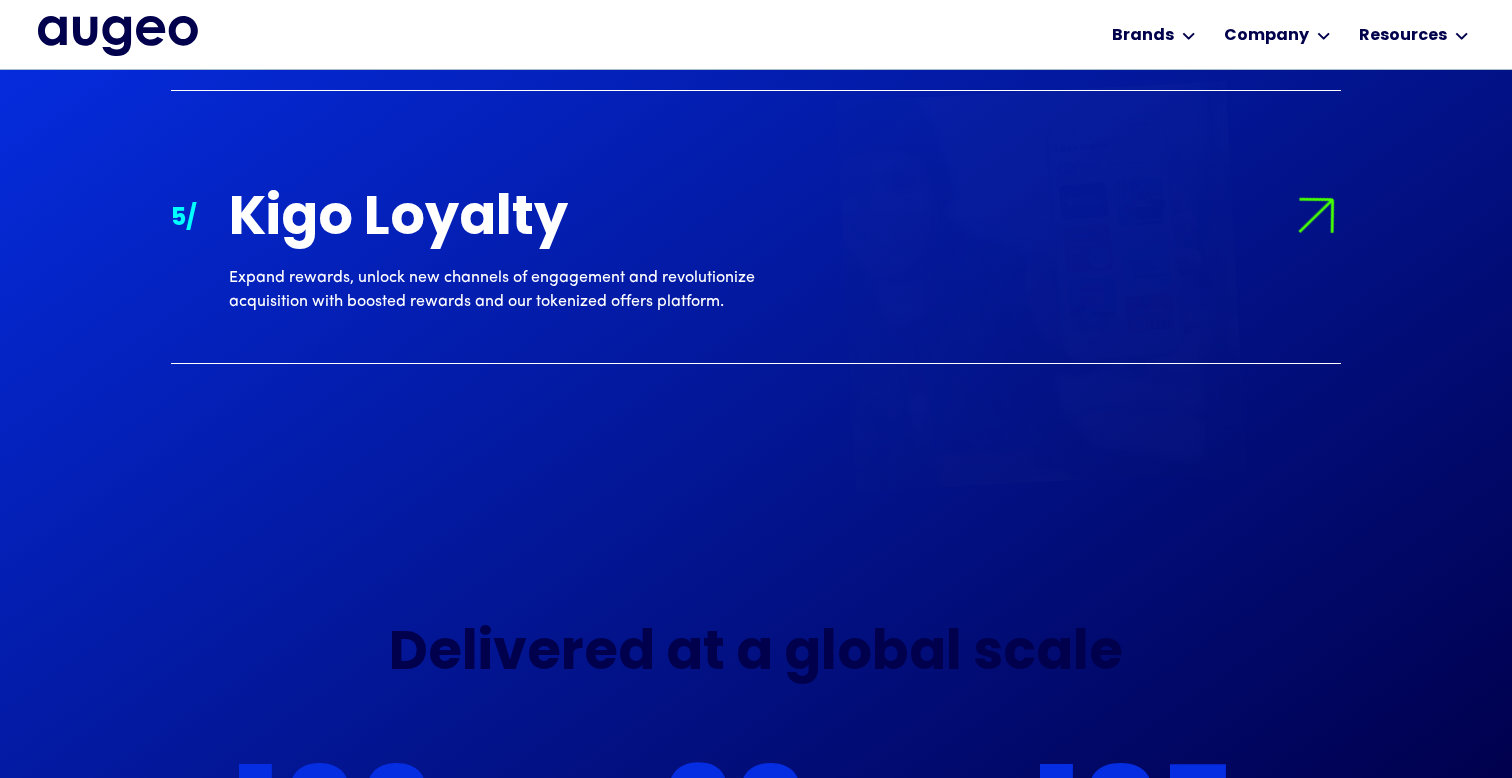 scroll, scrollTop: 2918, scrollLeft: 0, axis: vertical 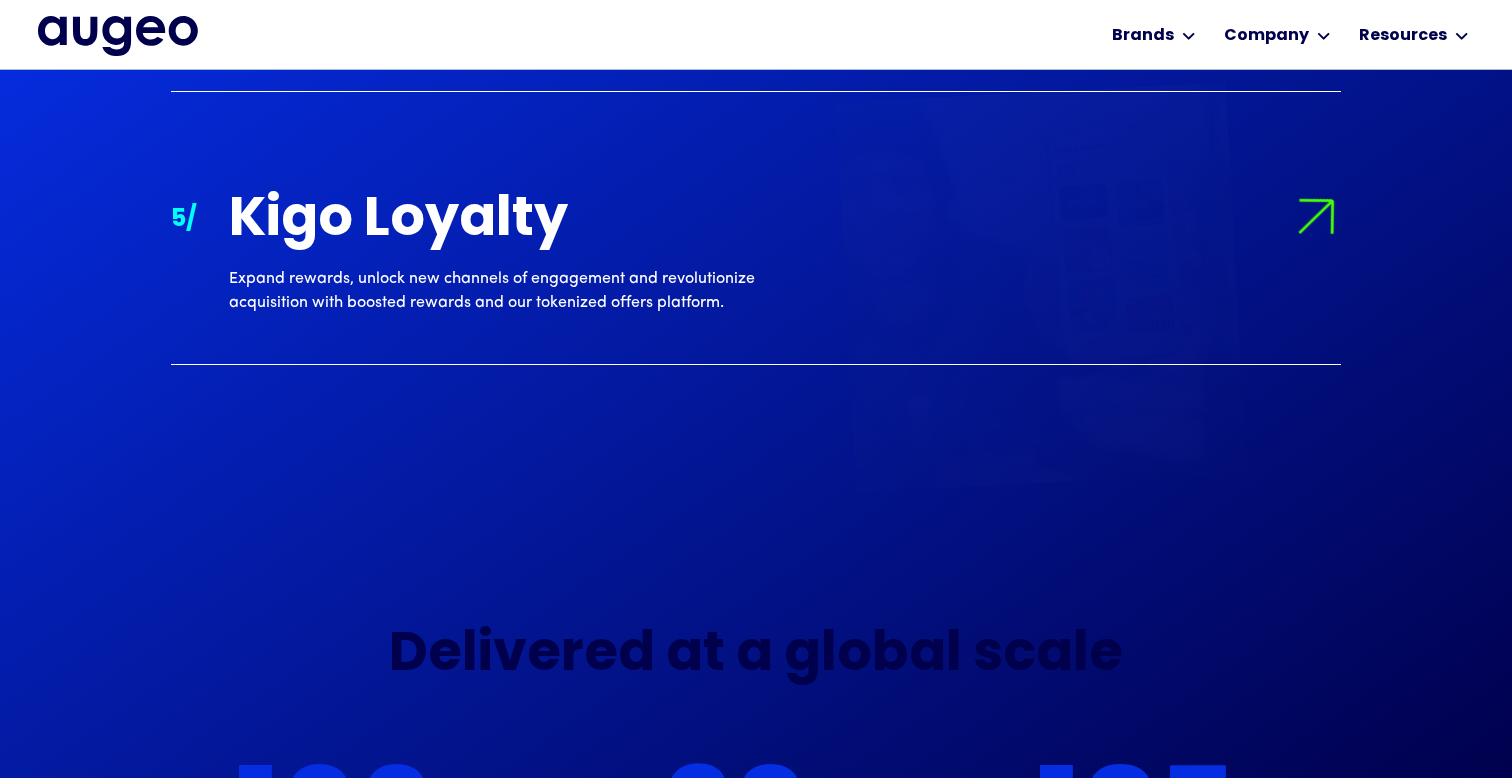 click at bounding box center (118, 36) 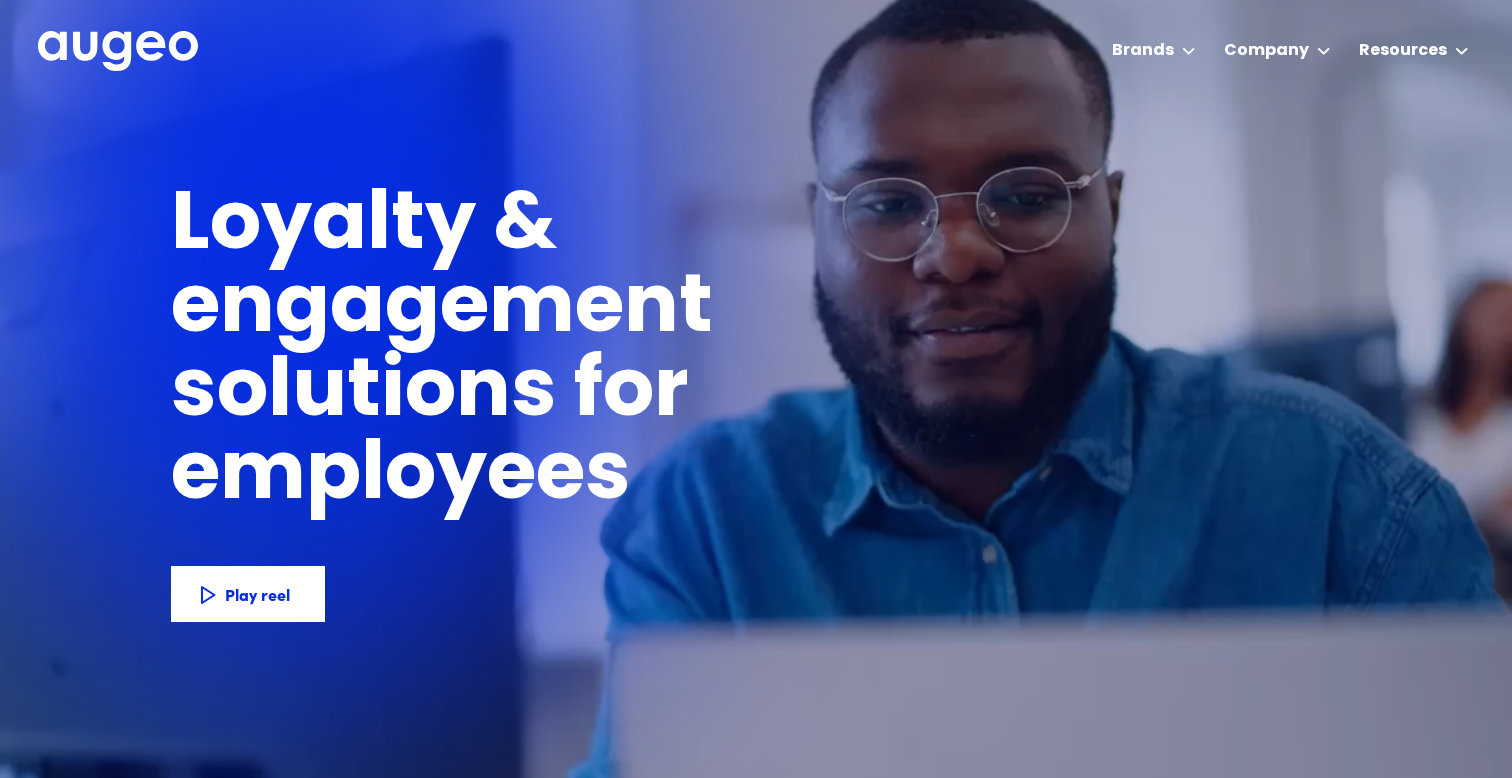 scroll, scrollTop: 0, scrollLeft: 0, axis: both 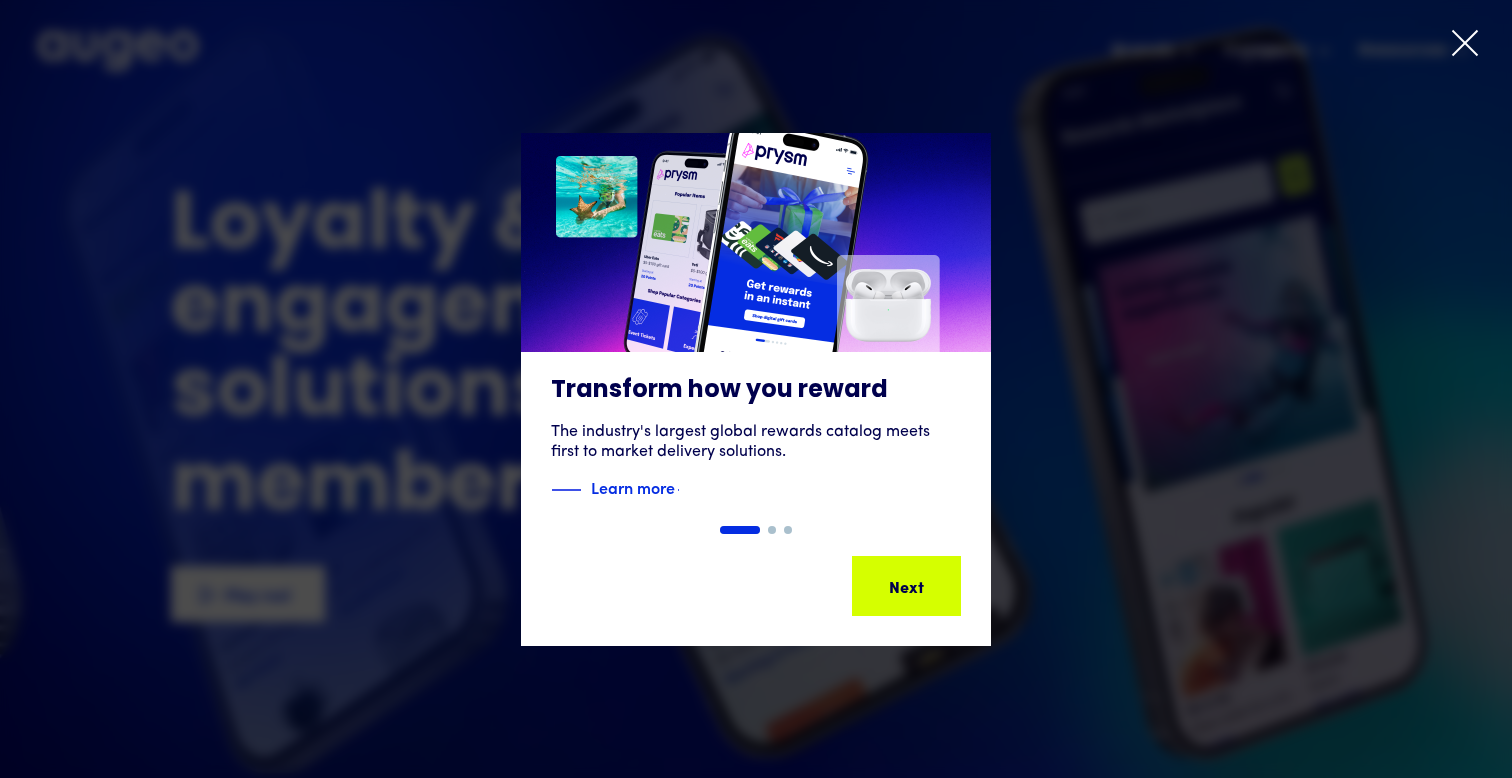 click at bounding box center [756, 389] 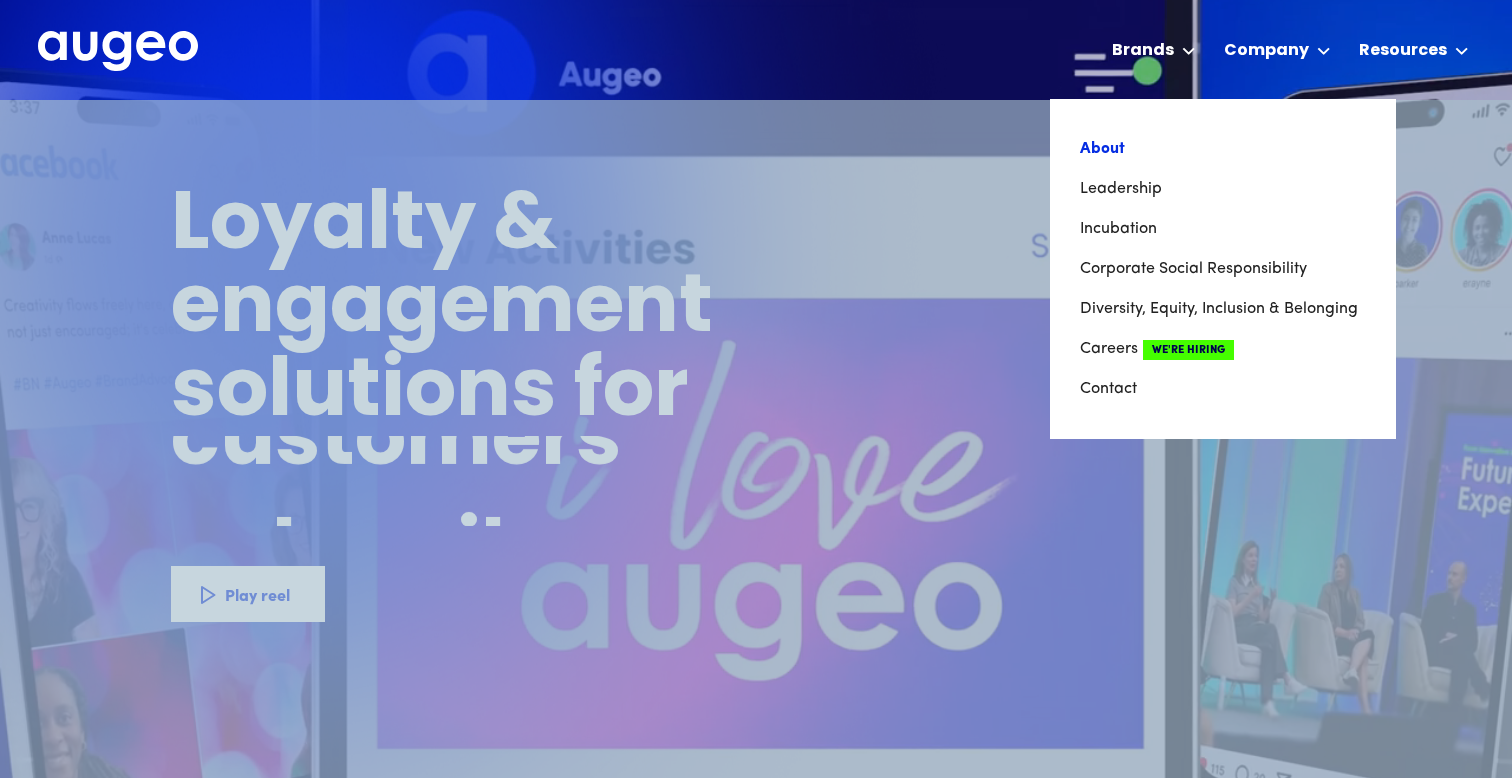 click on "About" at bounding box center [1223, 149] 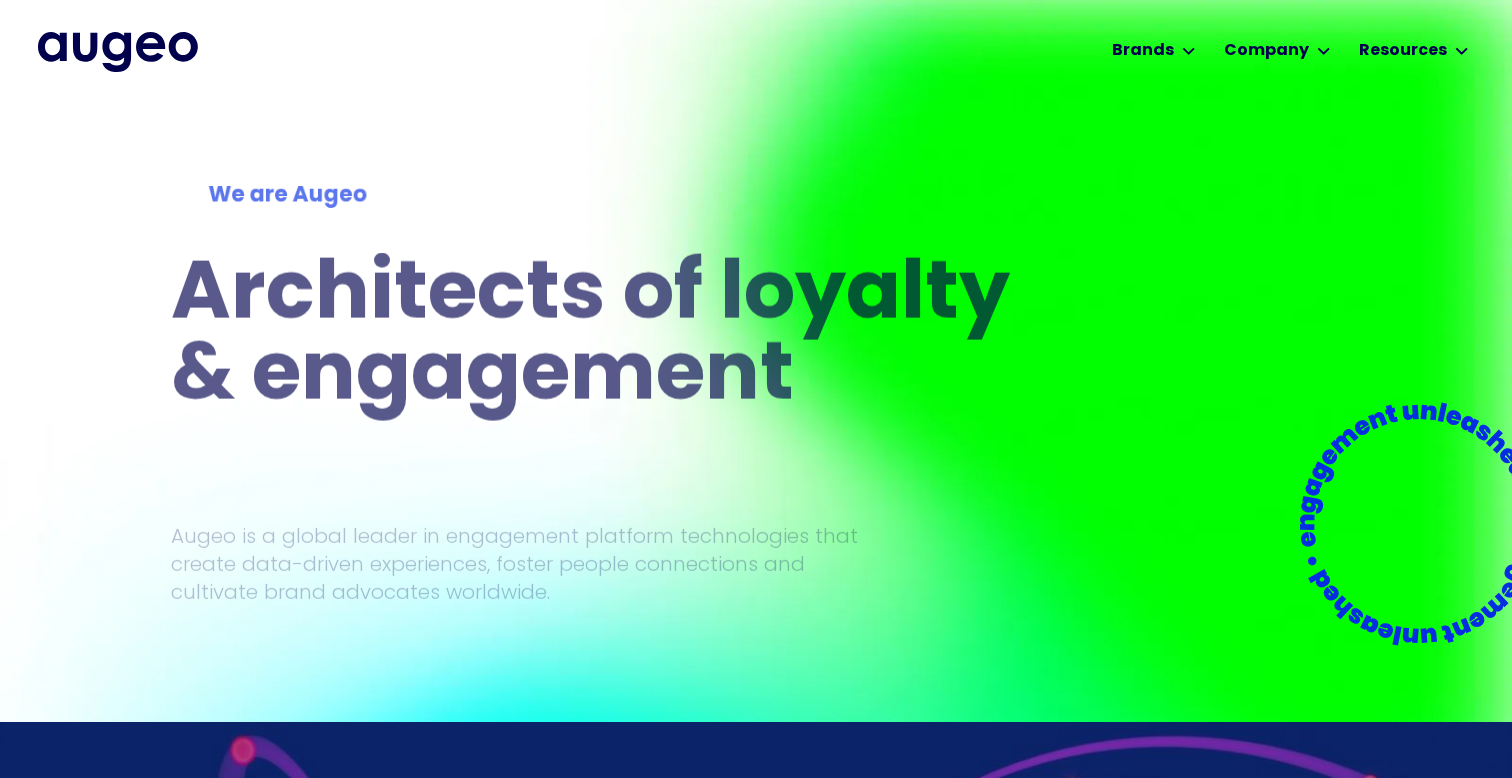 scroll, scrollTop: 0, scrollLeft: 0, axis: both 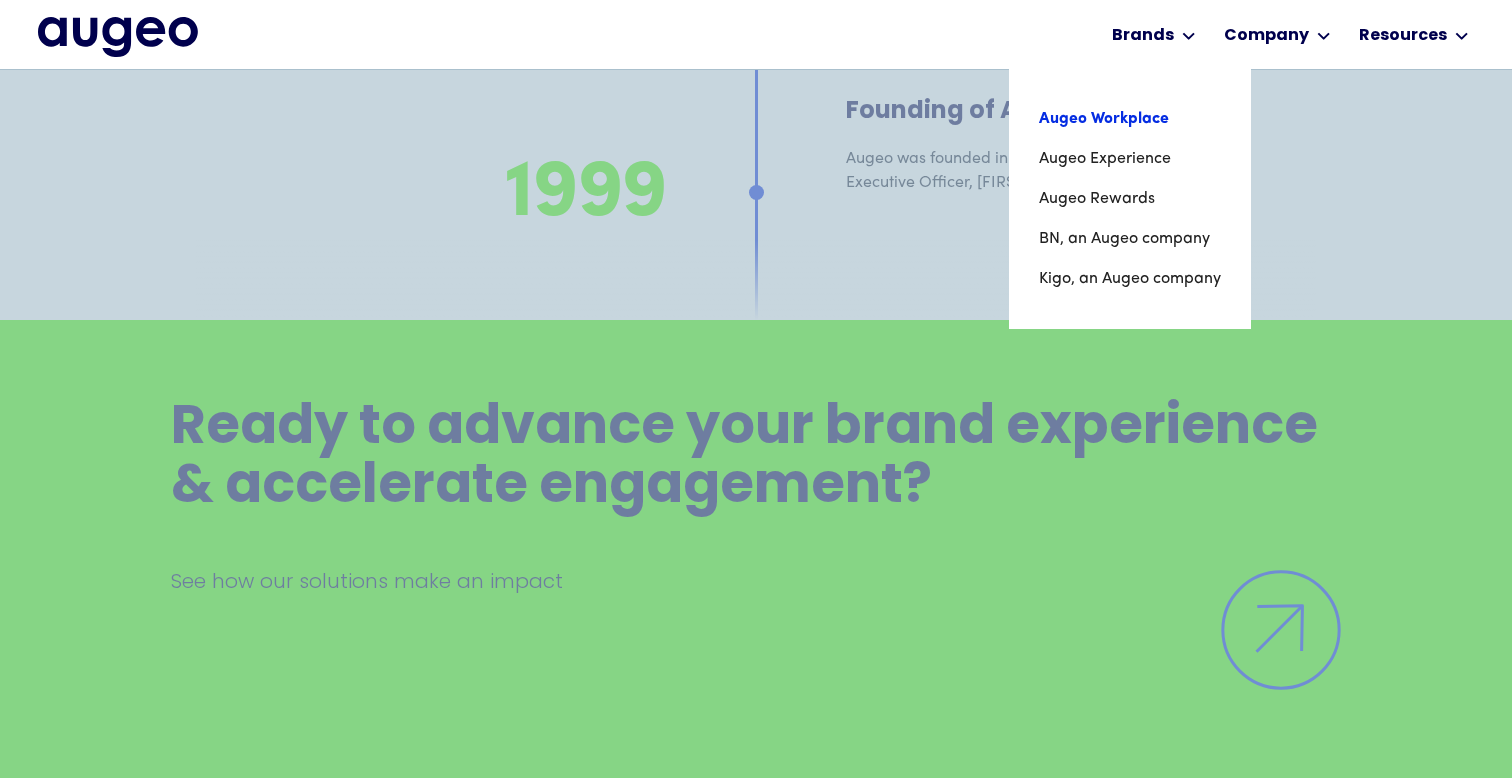 click on "Augeo Workplace" at bounding box center (1130, 119) 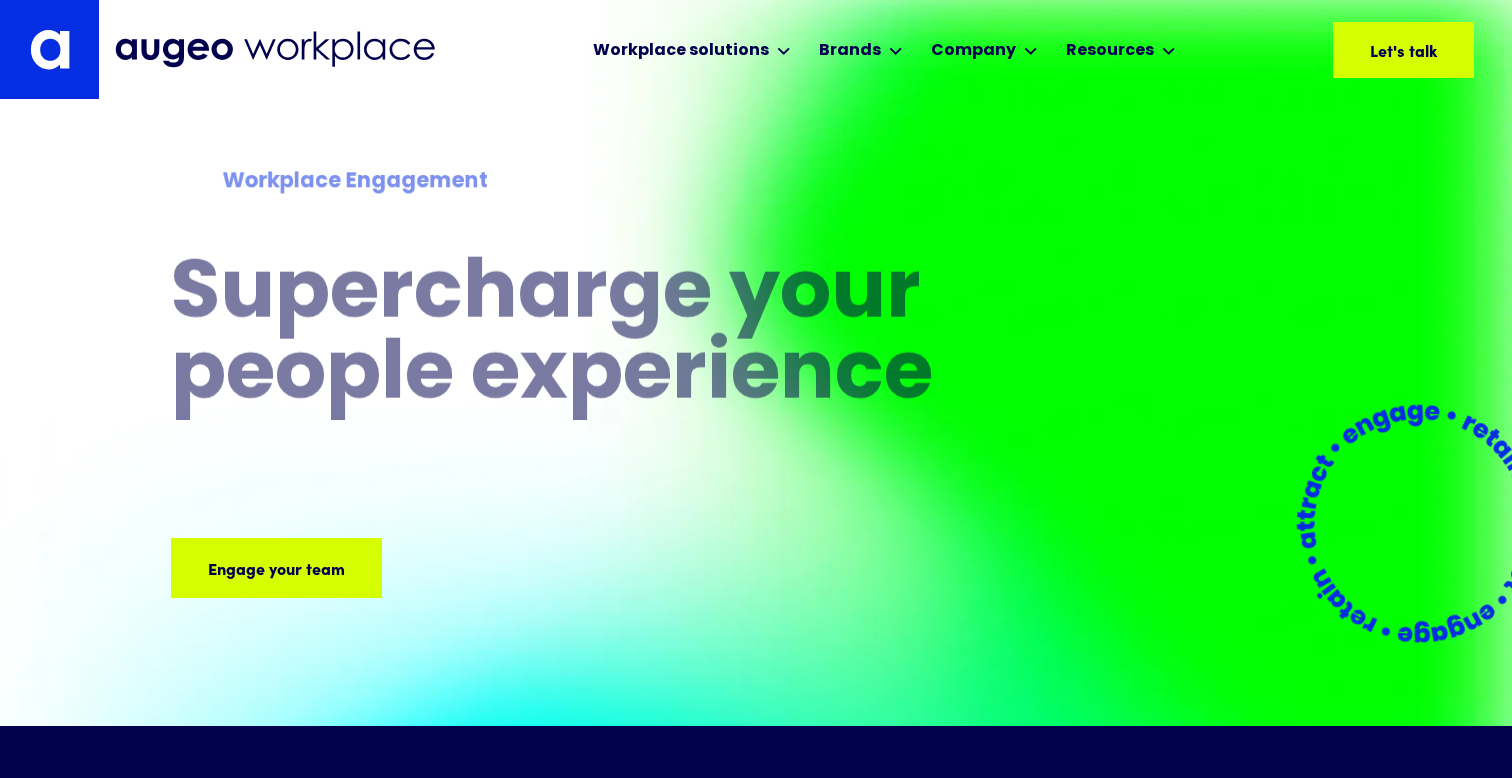 scroll, scrollTop: 0, scrollLeft: 0, axis: both 